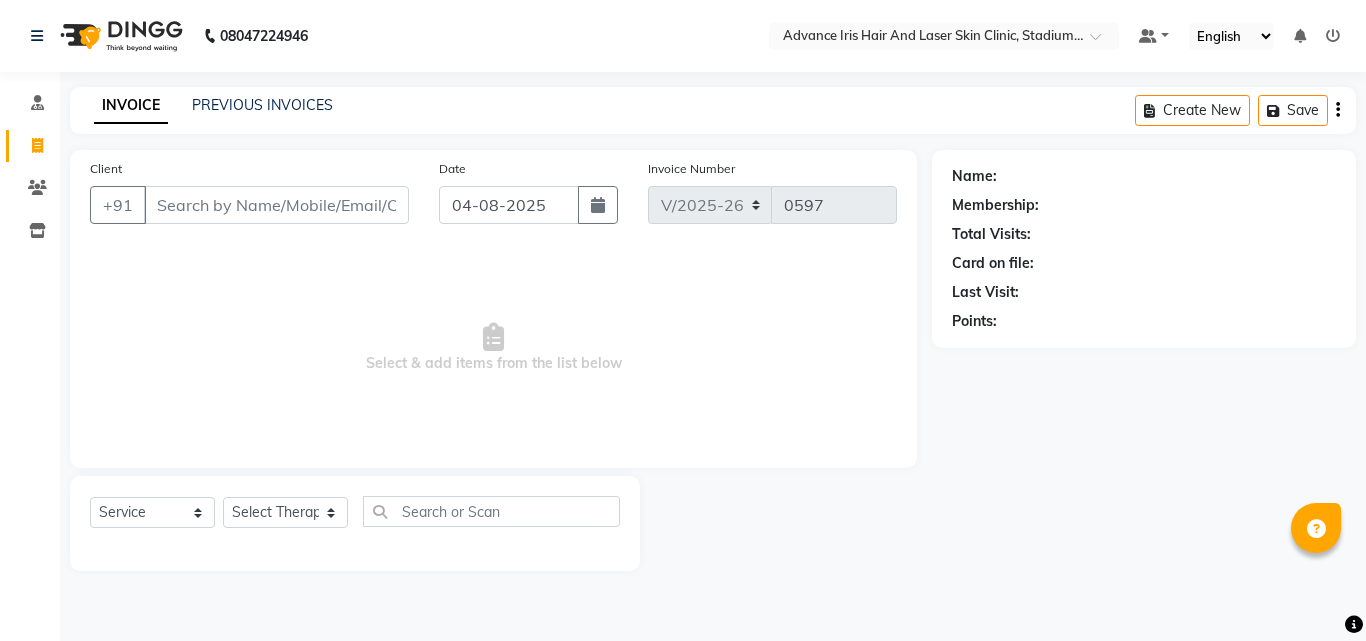 select on "5825" 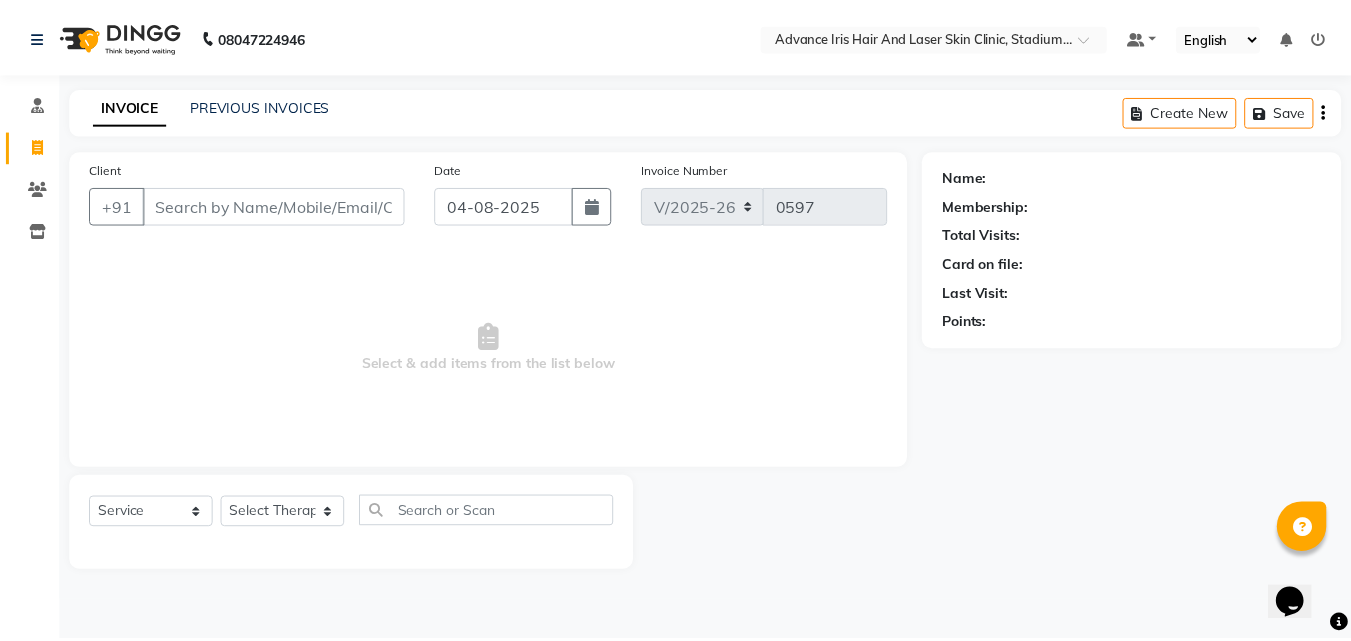 scroll, scrollTop: 0, scrollLeft: 0, axis: both 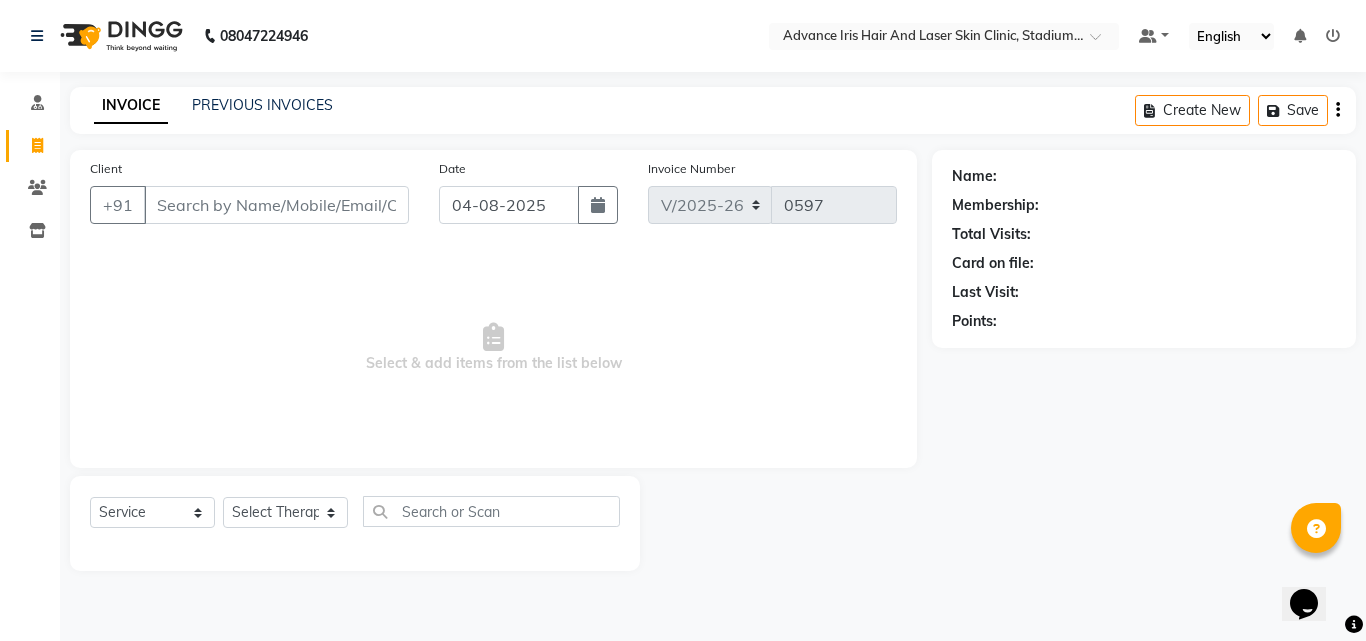 click on "Client" at bounding box center [276, 205] 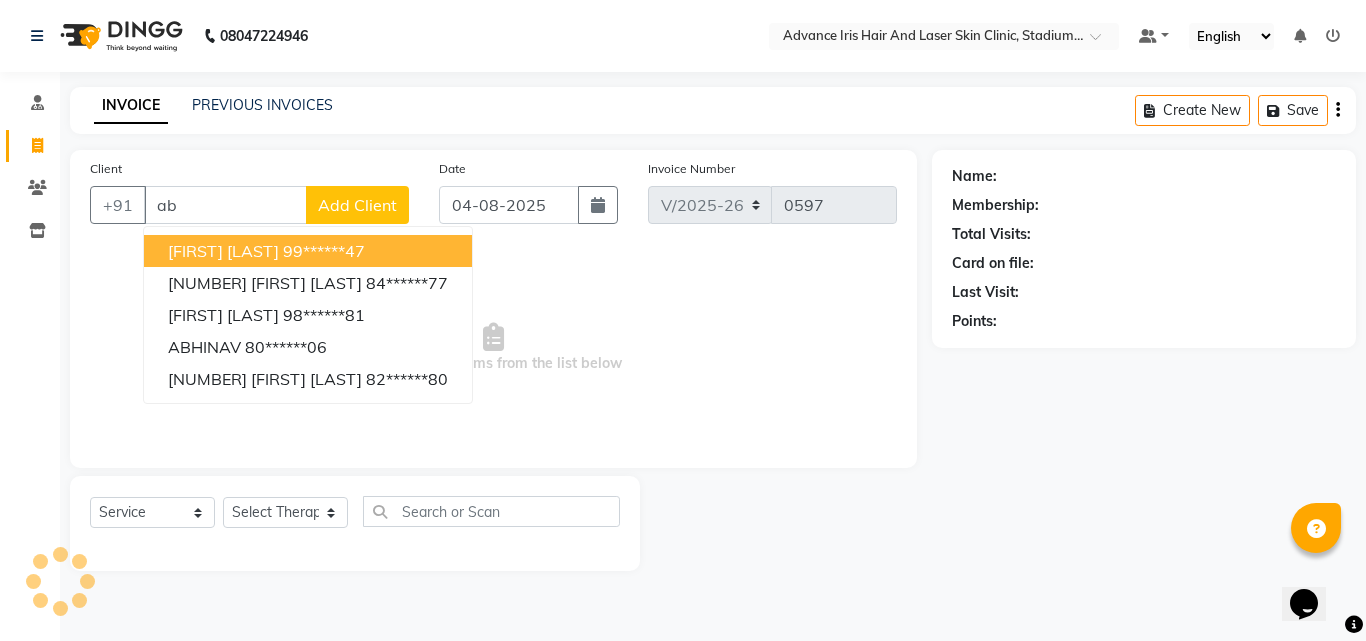 type on "a" 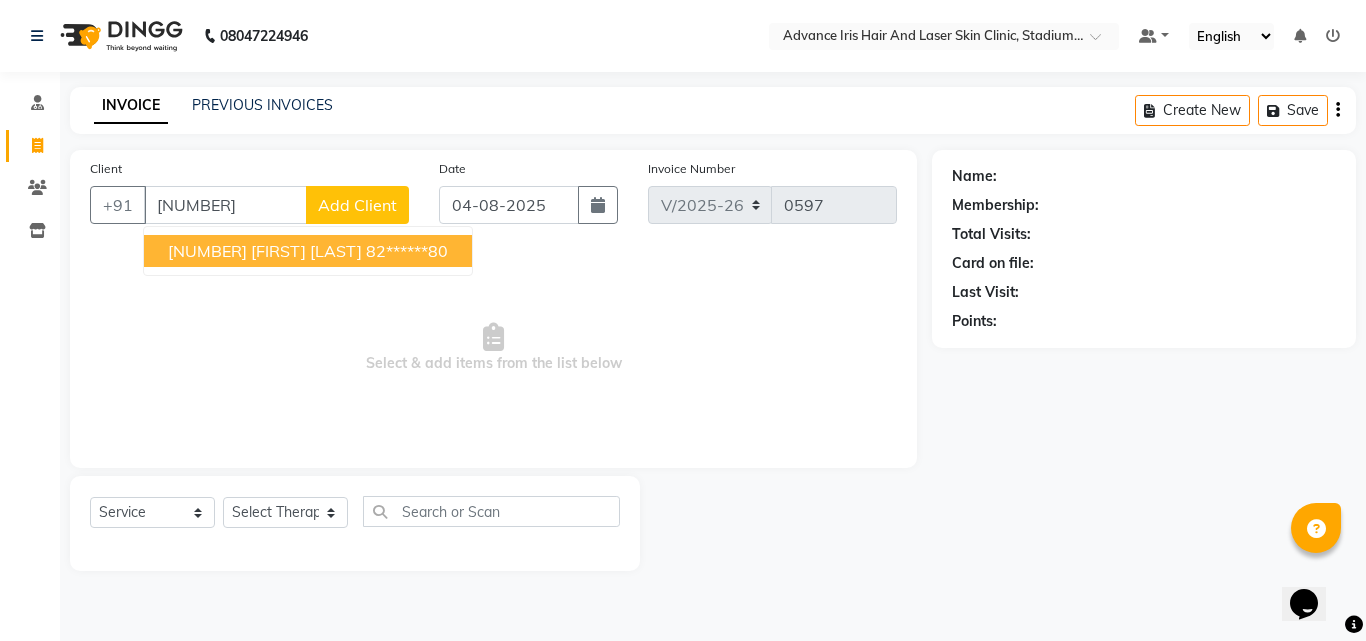 click on "[NUMBER]" at bounding box center (225, 205) 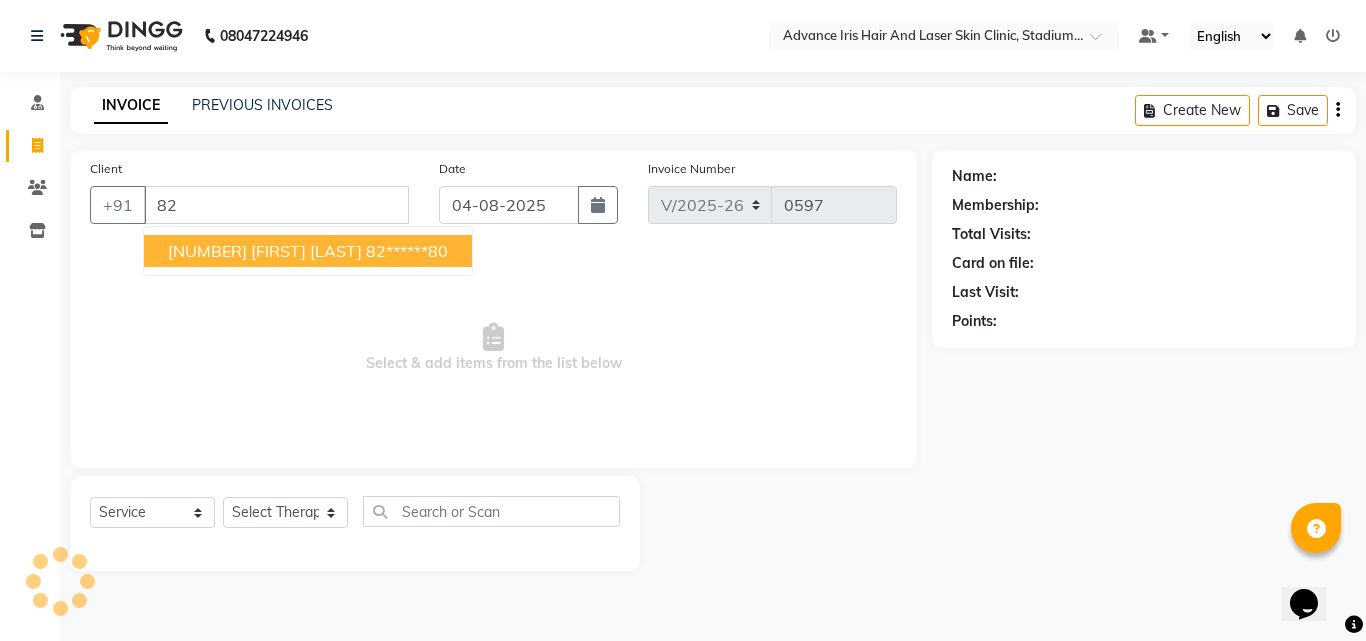 type on "8" 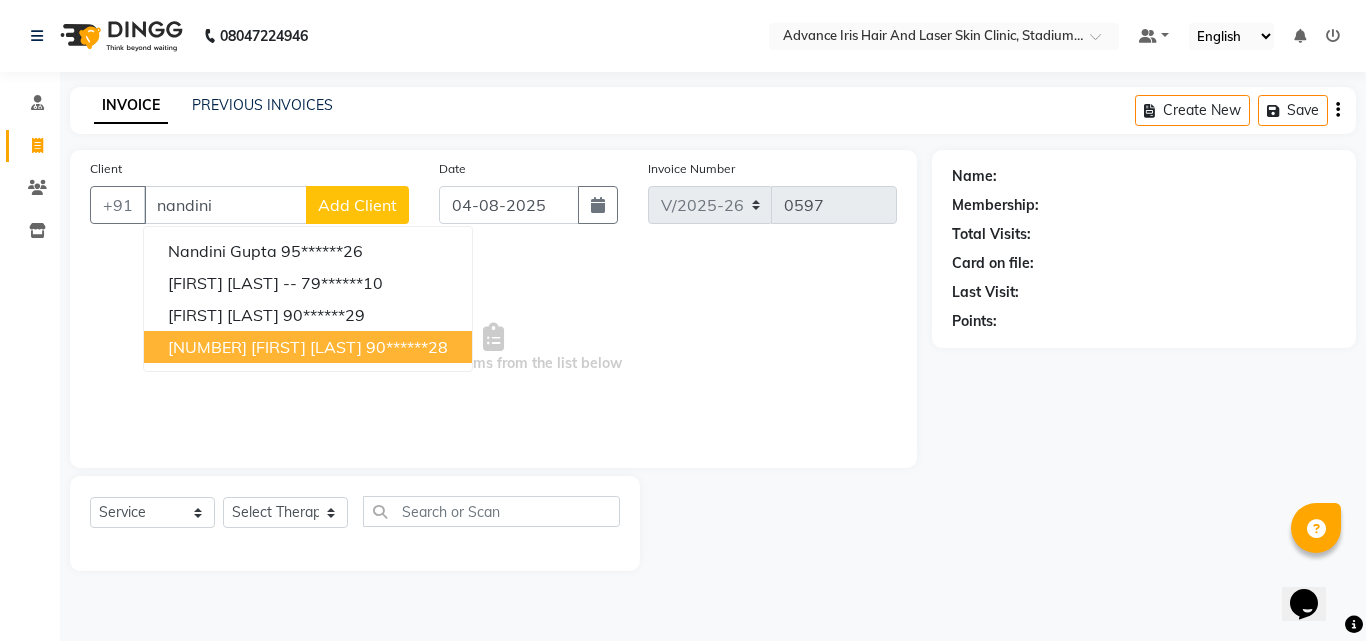 click on "[NUMBER] [FIRST] [LAST]" at bounding box center (265, 347) 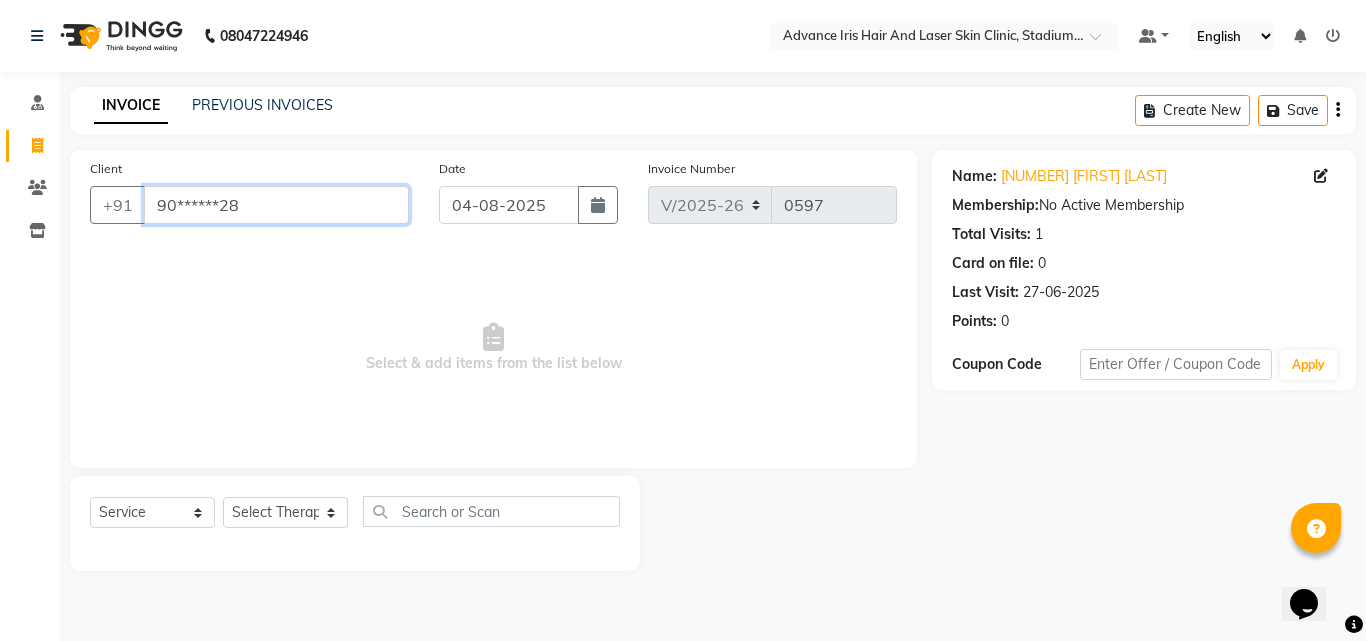 click on "90******28" at bounding box center (276, 205) 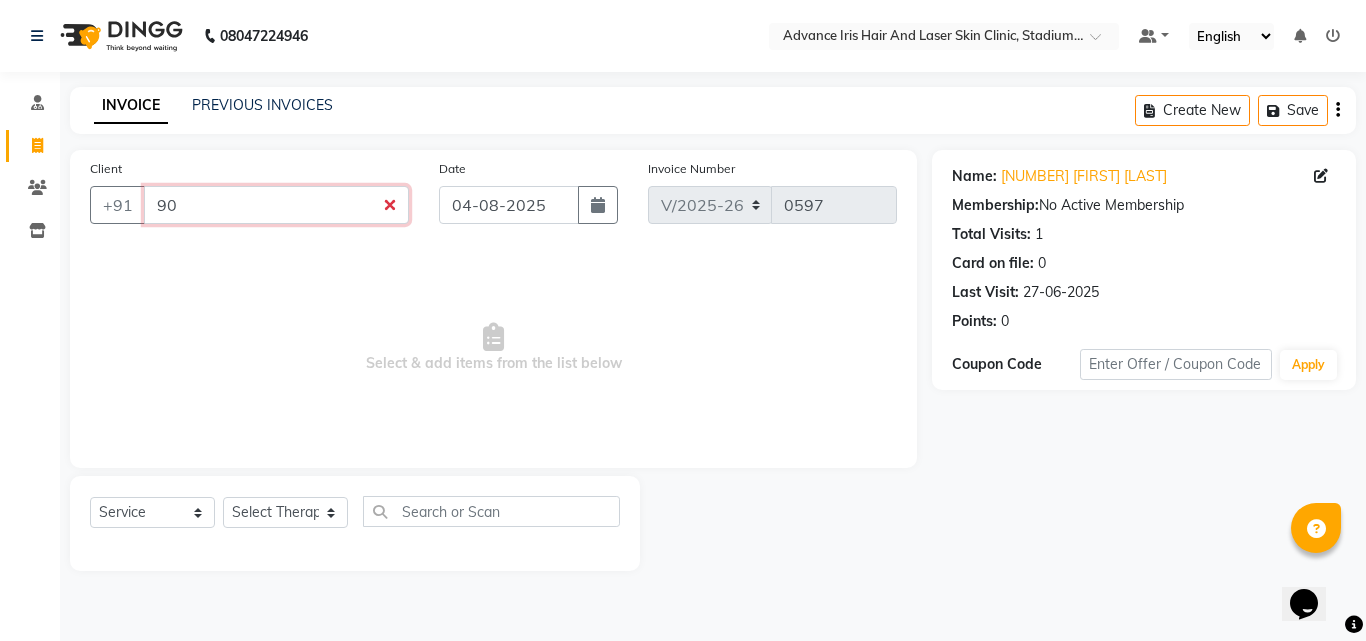 type on "9" 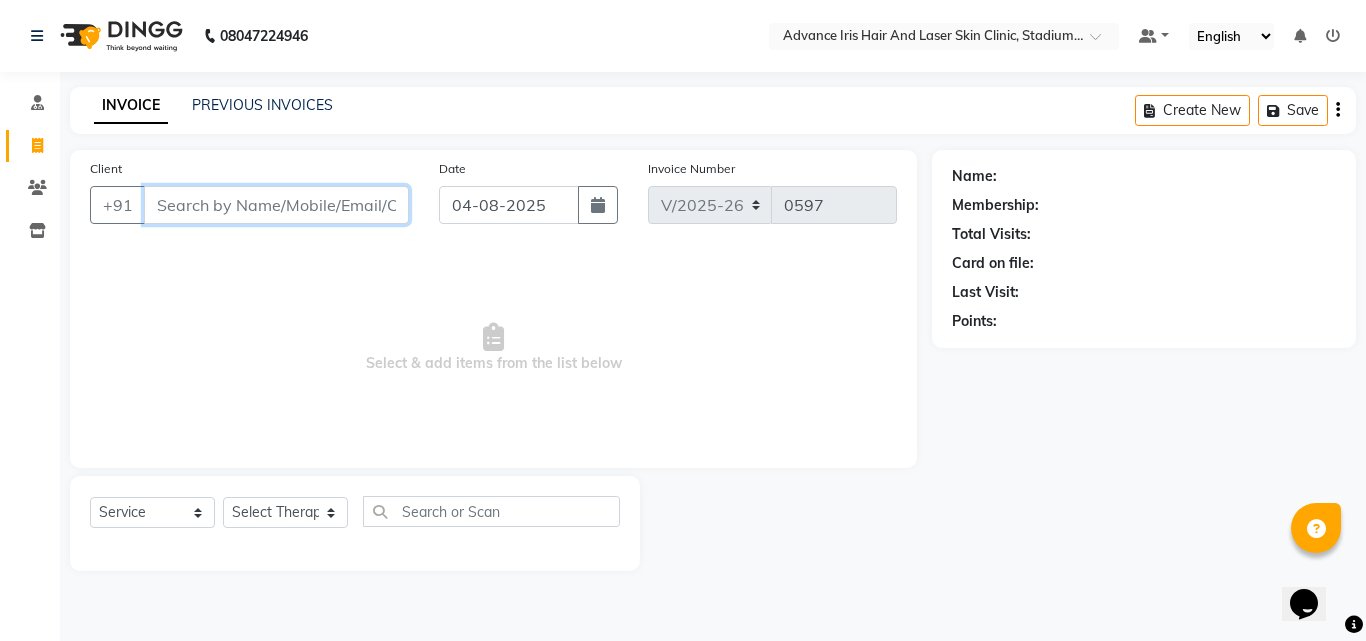 click on "Client" at bounding box center (276, 205) 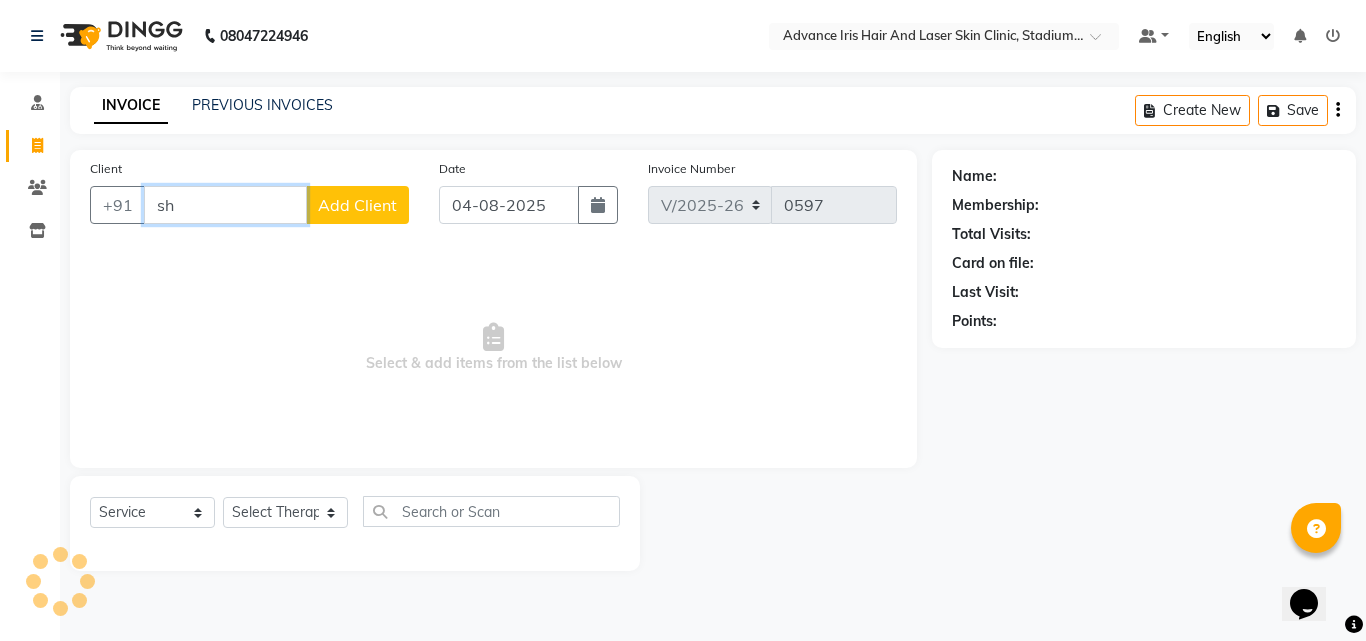 type on "s" 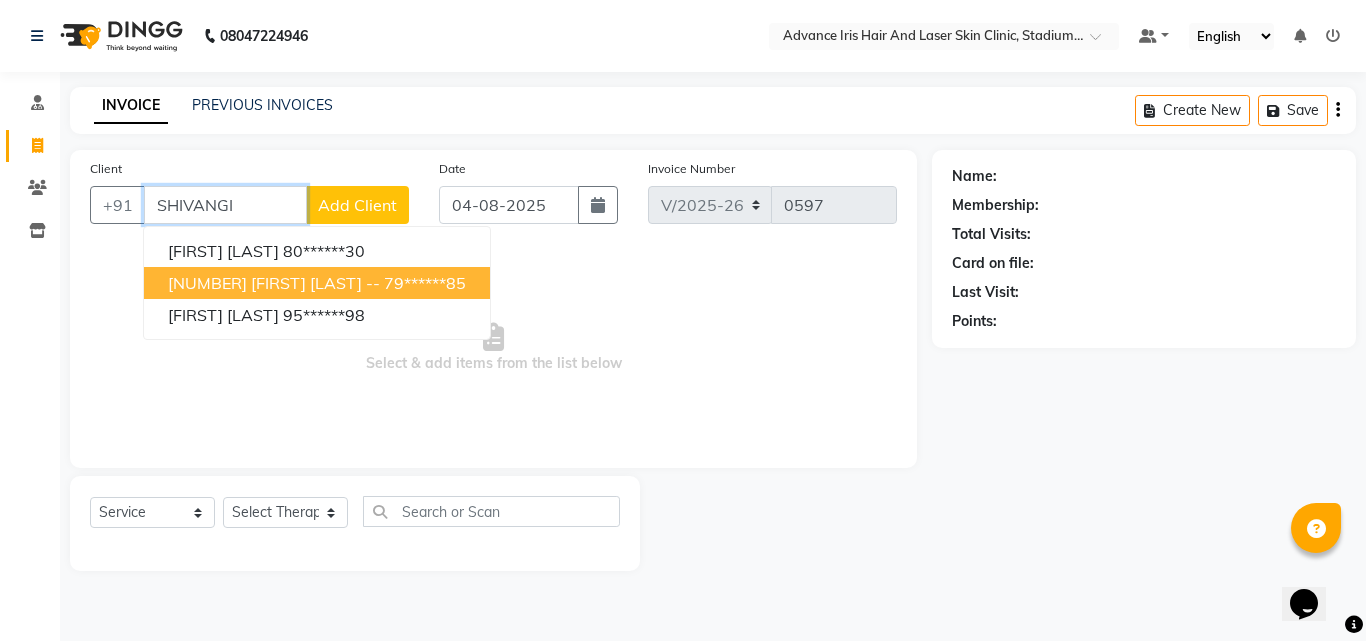 click on "[NUMBER] [FIRST] [LAST]  --" at bounding box center [274, 283] 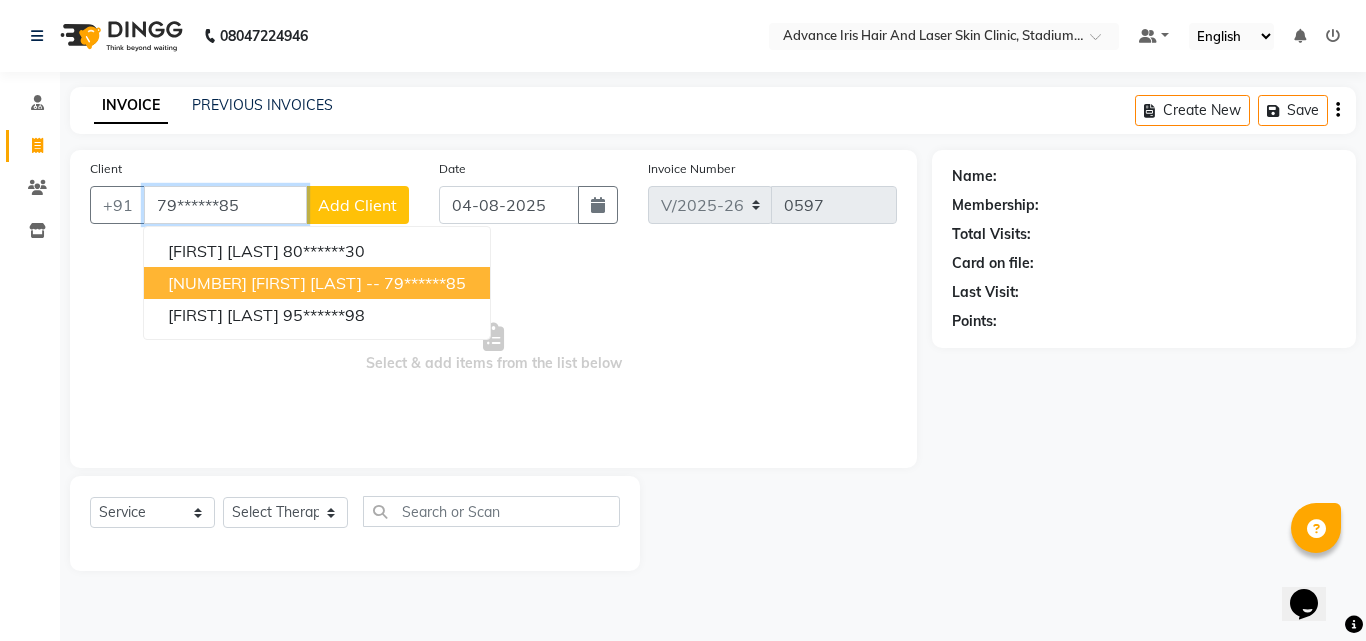 type on "79******85" 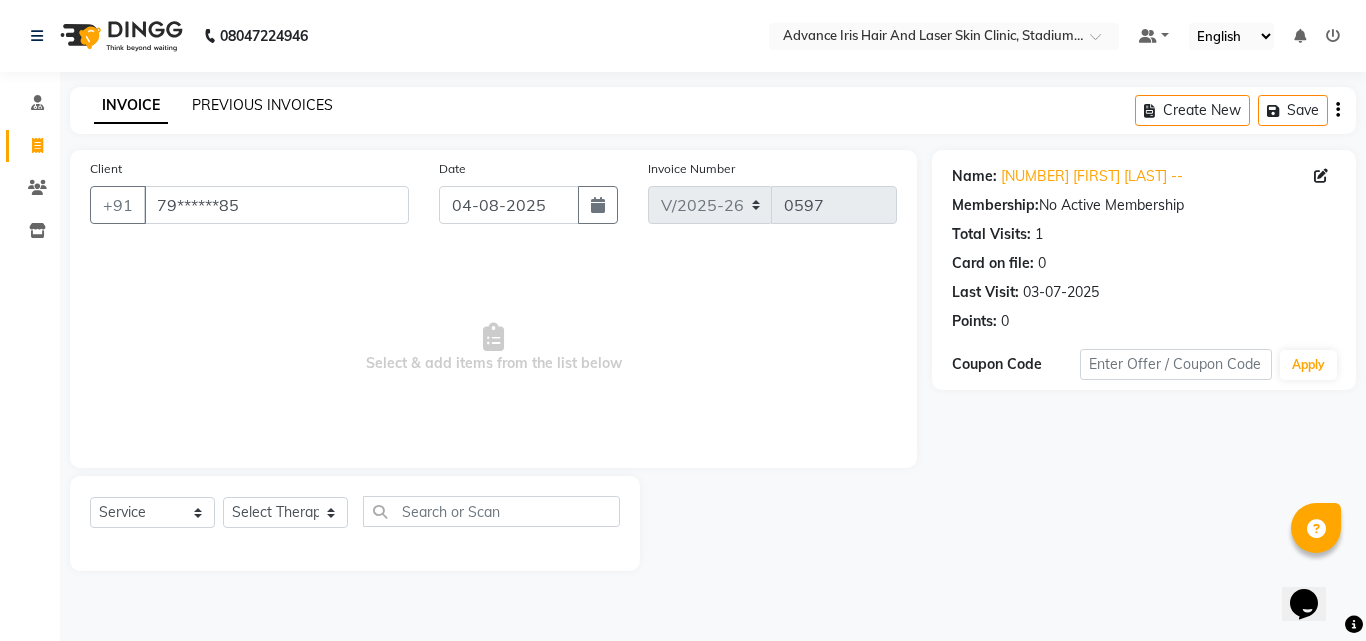 click on "PREVIOUS INVOICES" 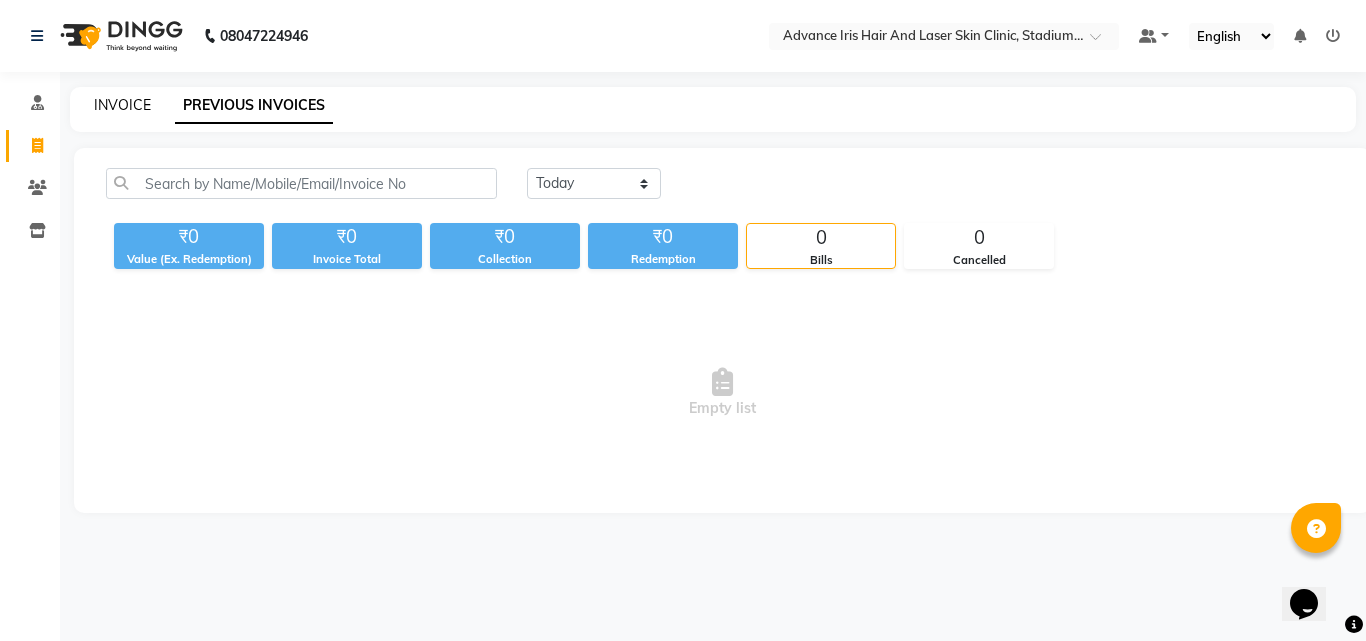 click on "INVOICE" 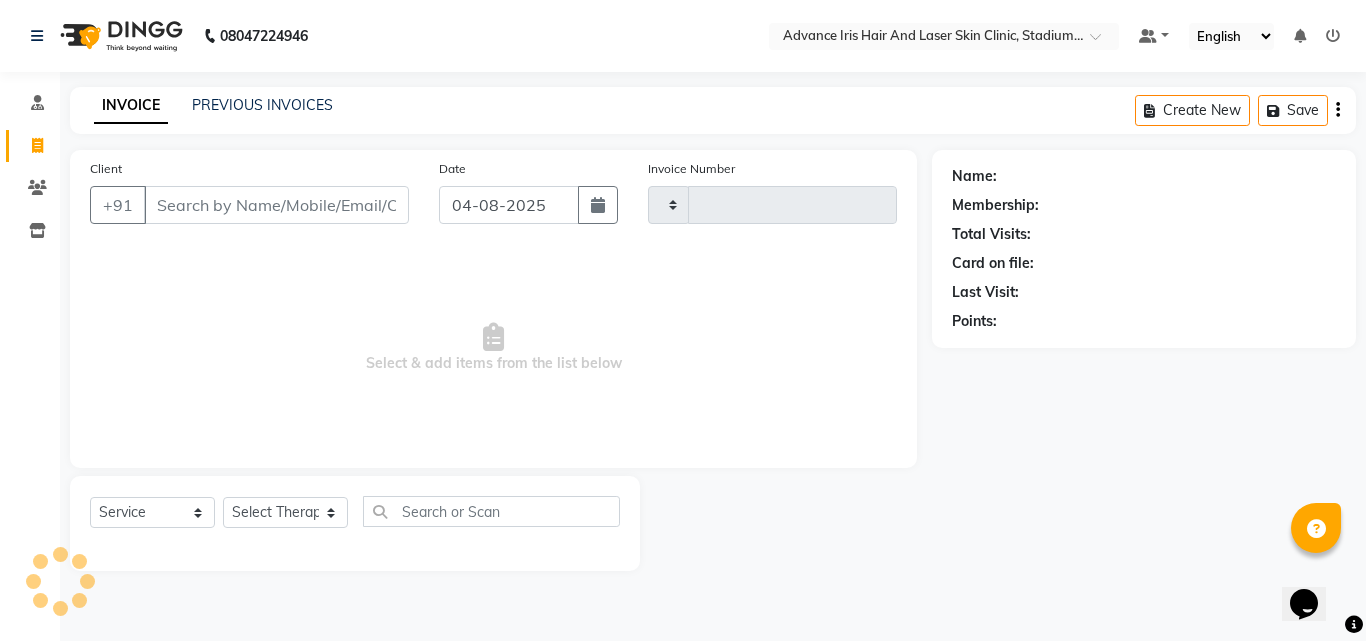 type on "0597" 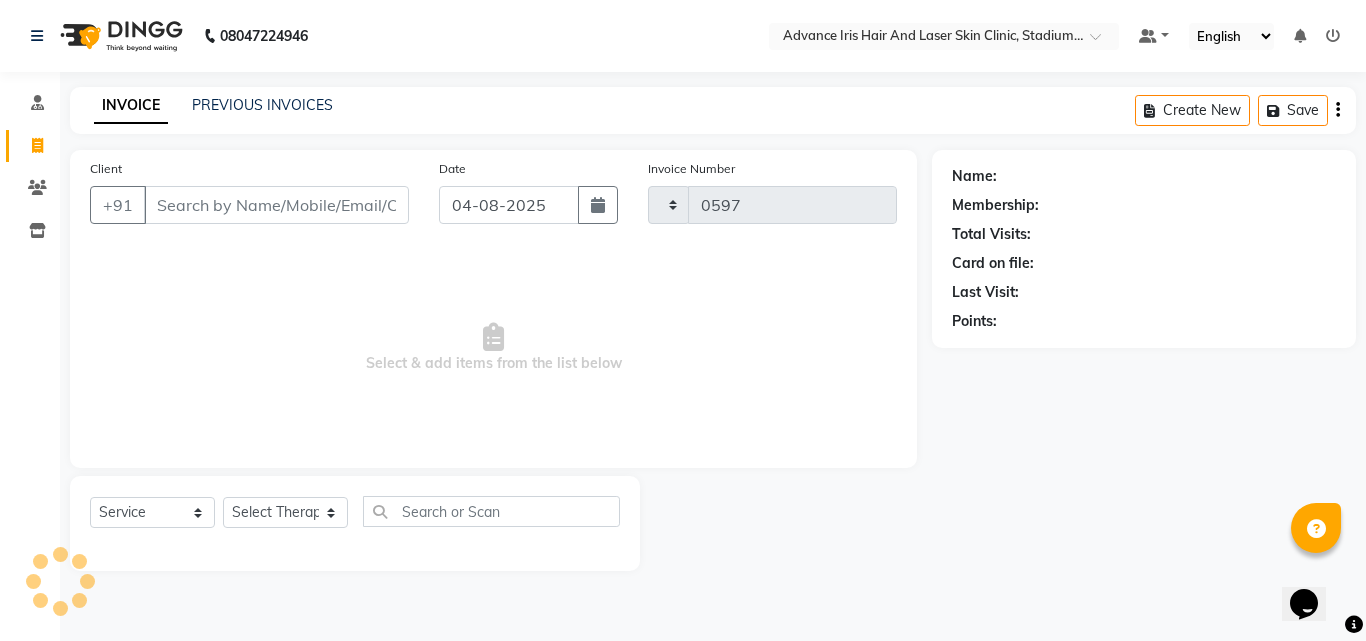 select on "5825" 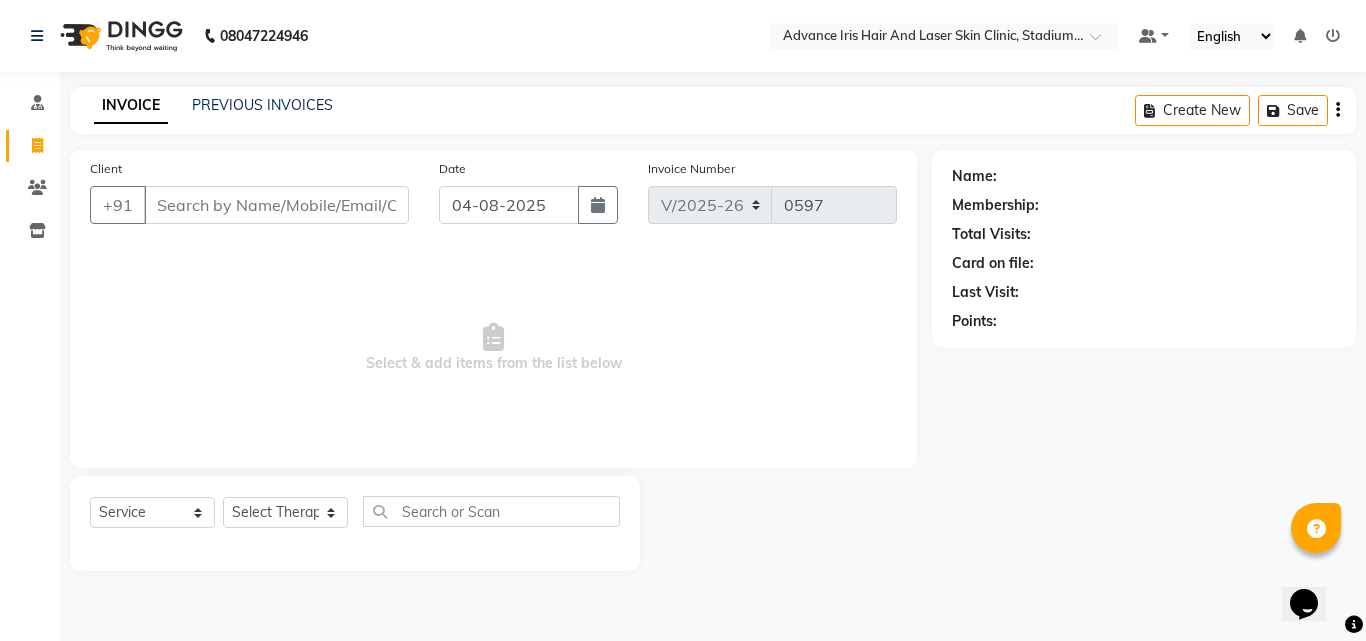 click on "Client" at bounding box center (276, 205) 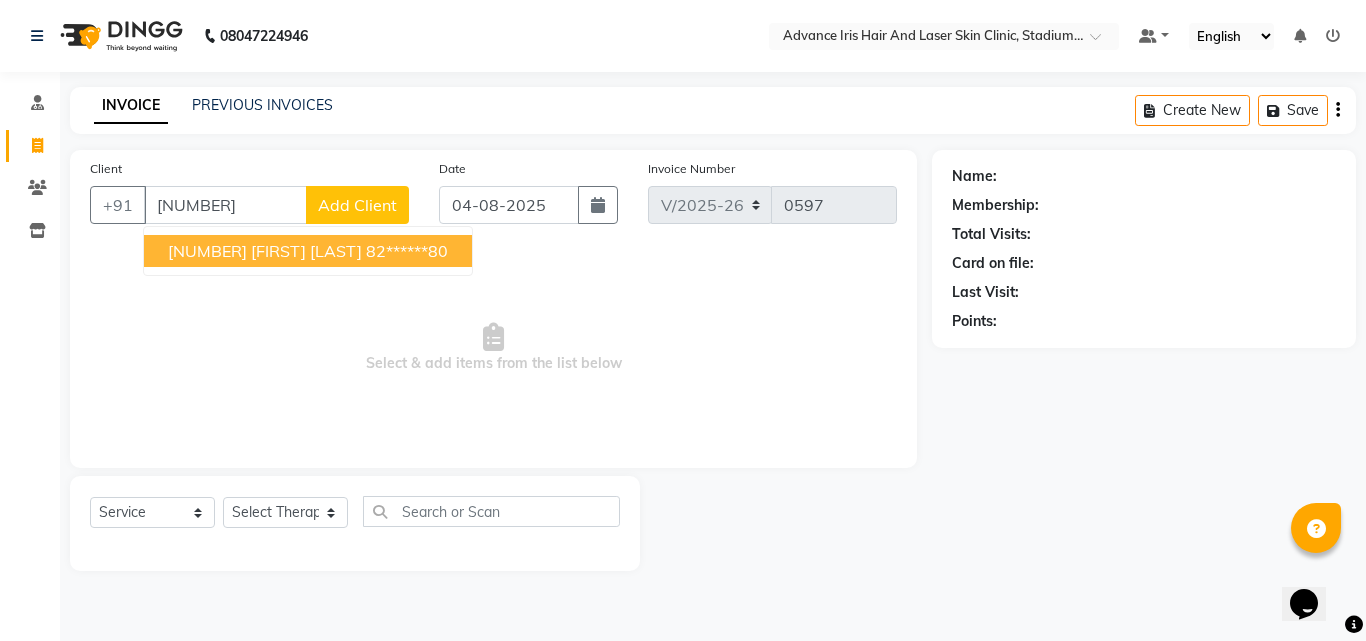 click on "[NUMBER] [FIRST] [LAST]" at bounding box center (265, 251) 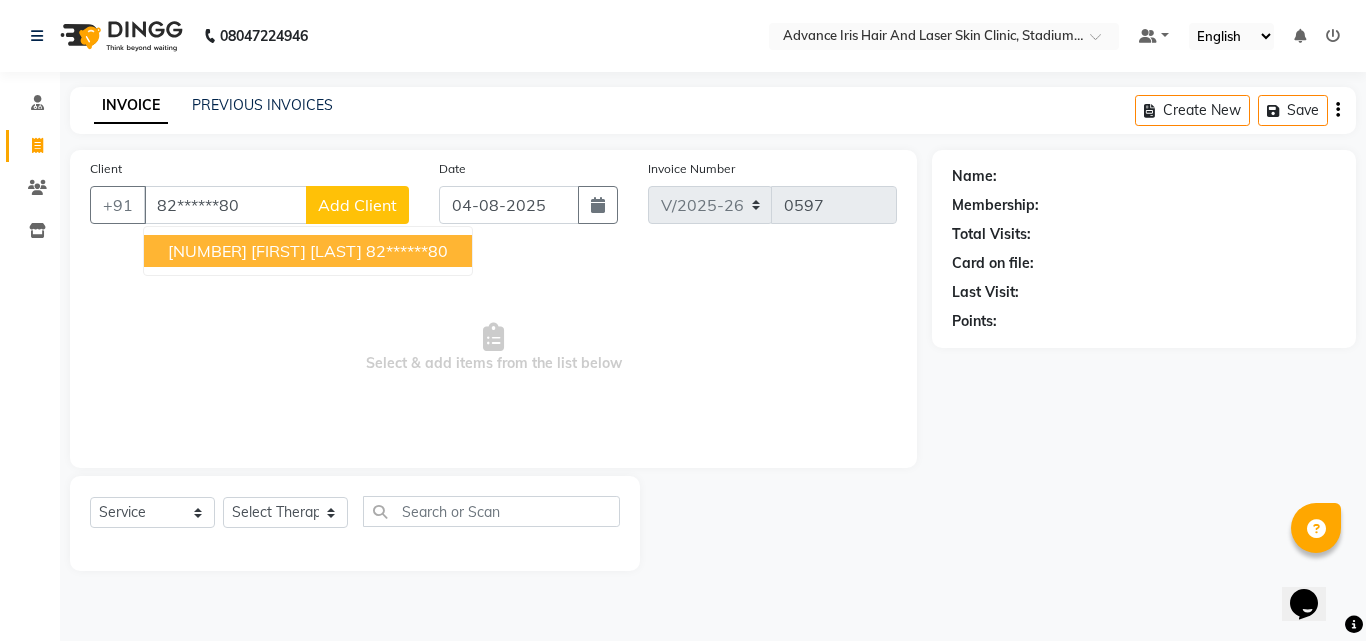 type on "82******80" 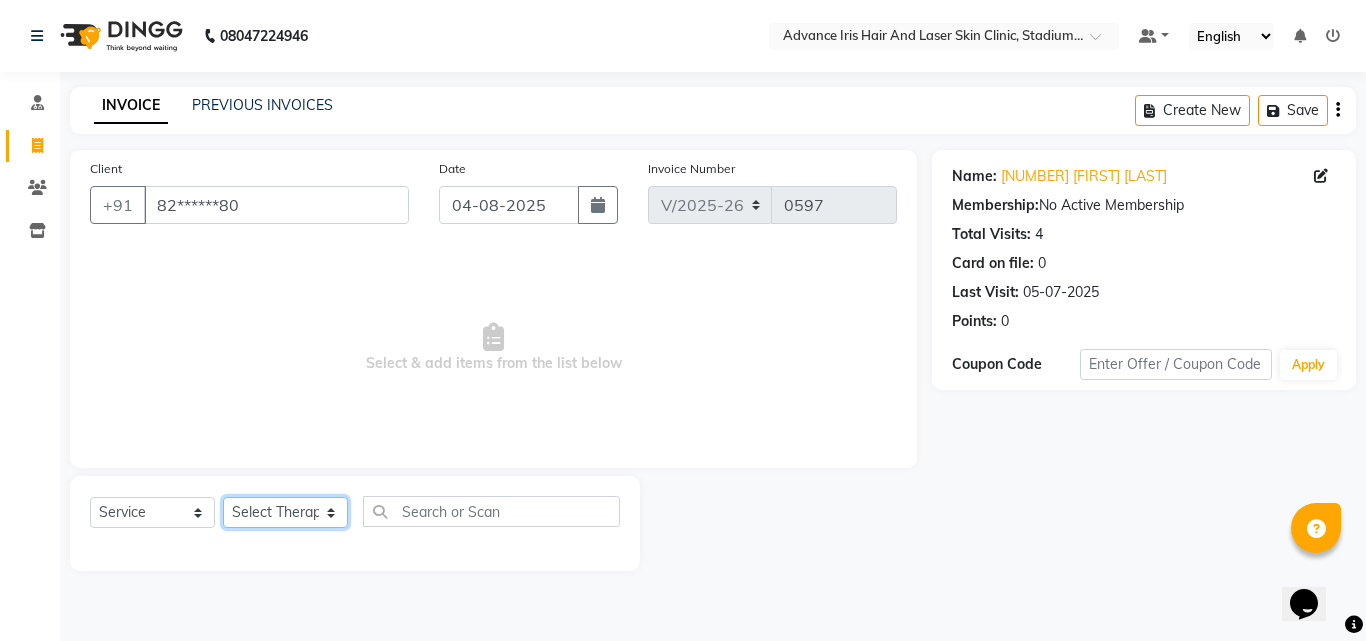 click on "Select Therapist Advance Iris Reception  [FIRST] [LAST] Dr [LAST](Cosmetologist) [FIRST] [LAST] [FIRST] [LAST]" 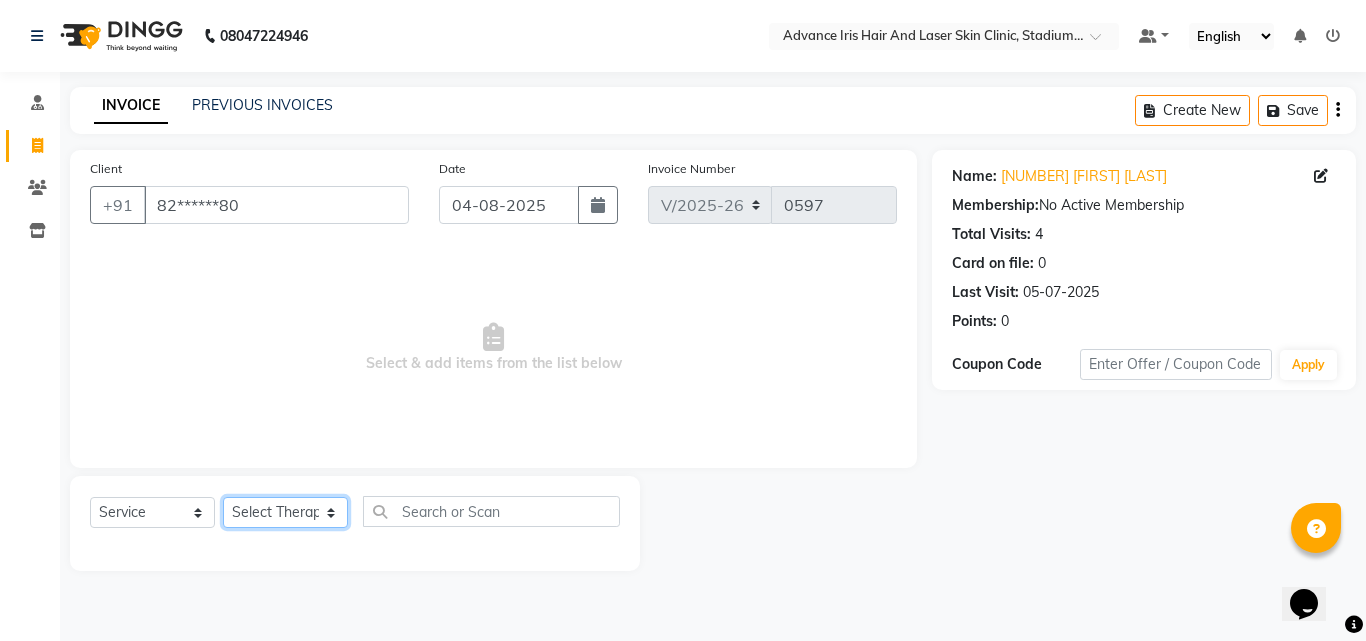 select on "40883" 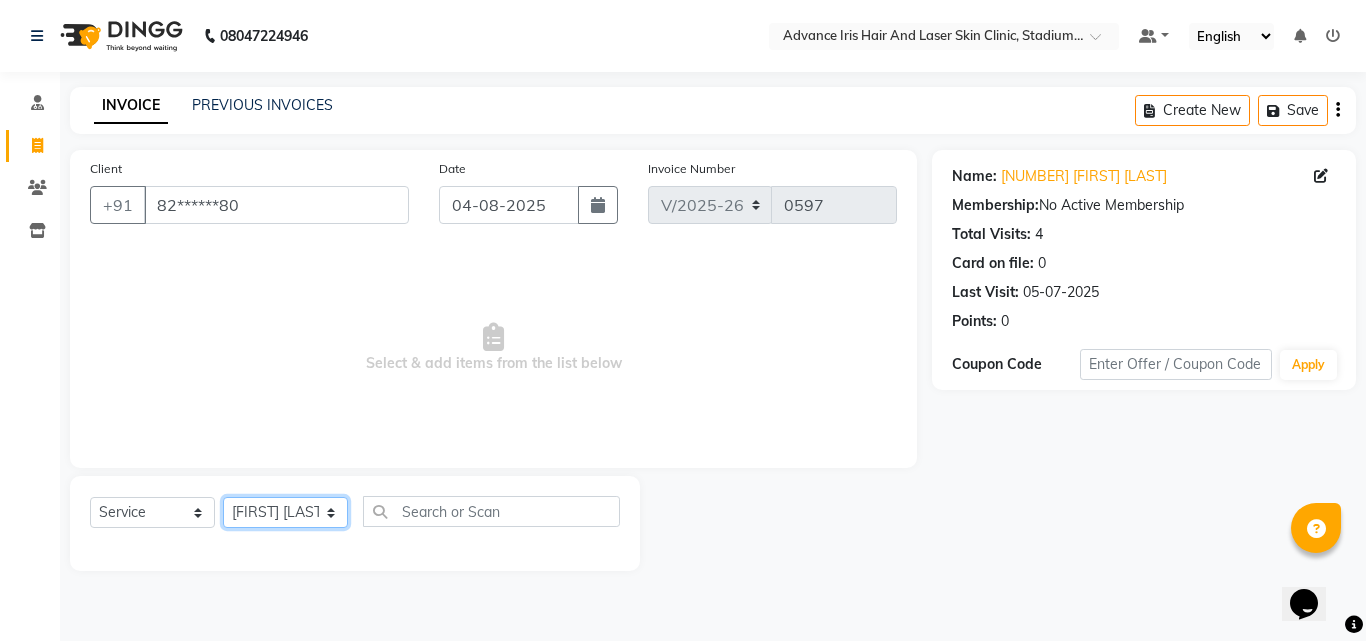 click on "Select Therapist Advance Iris Reception  [FIRST] [LAST] Dr [LAST](Cosmetologist) [FIRST] [LAST] [FIRST] [LAST]" 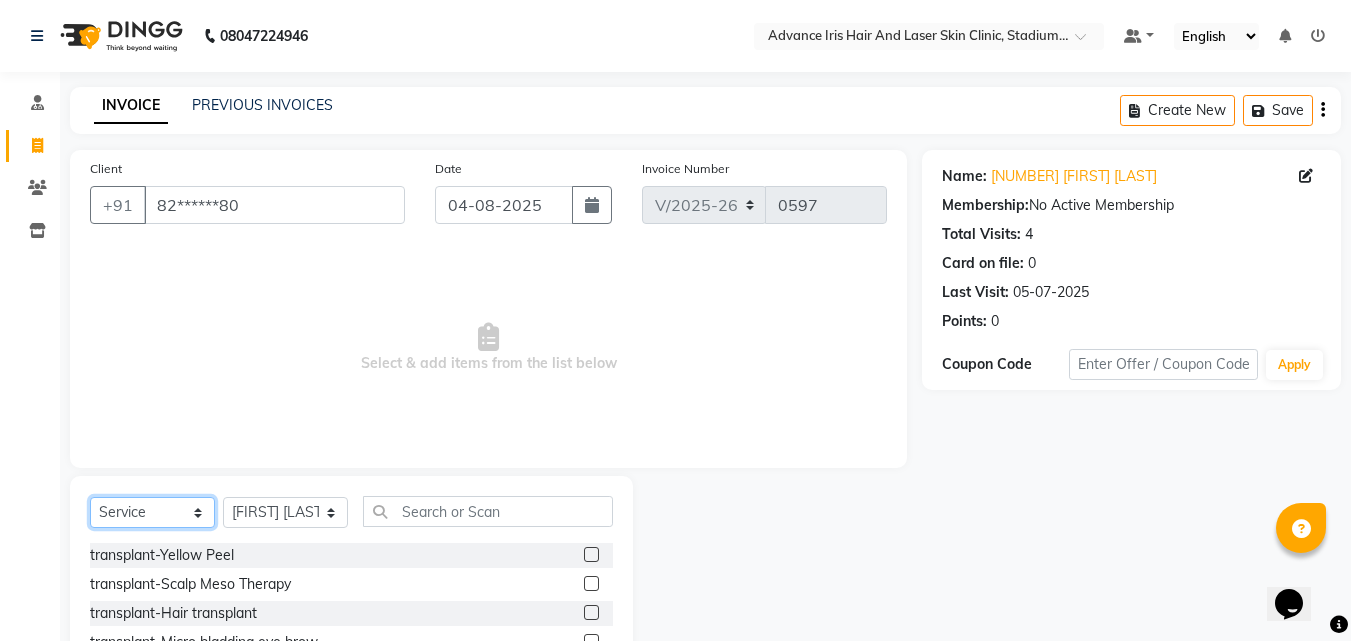 click on "Select  Service  Product  Membership  Package Voucher Prepaid Gift Card" 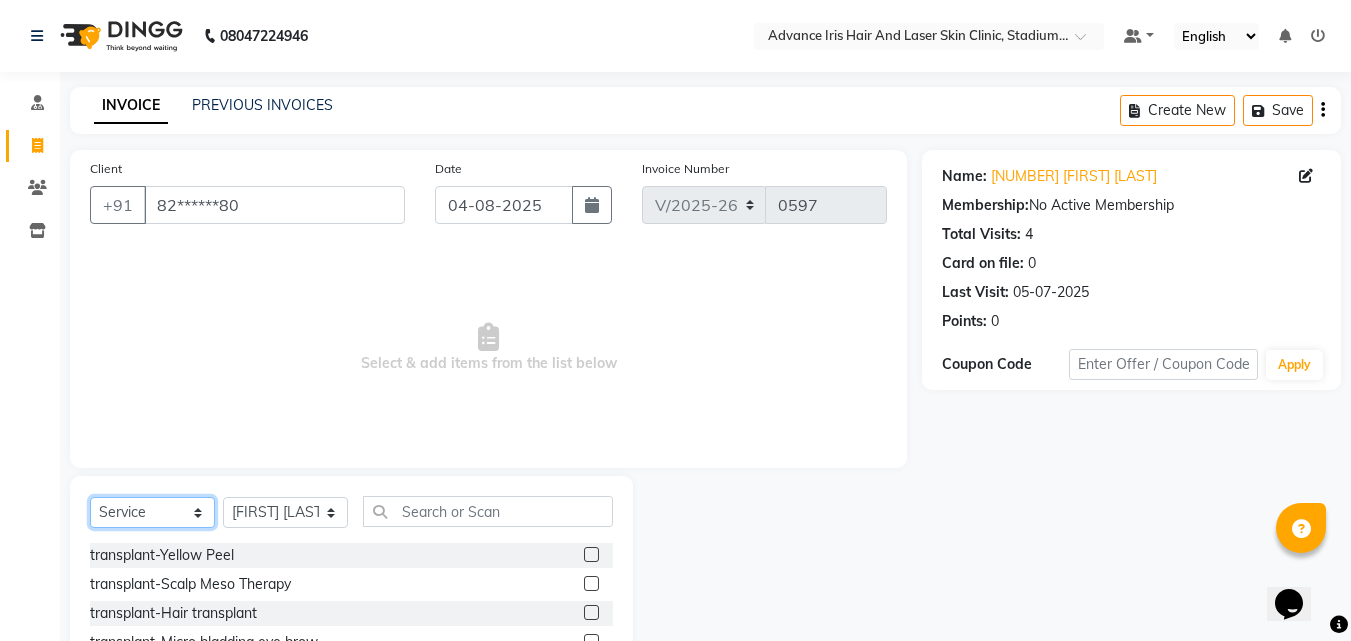 click on "Select  Service  Product  Membership  Package Voucher Prepaid Gift Card" 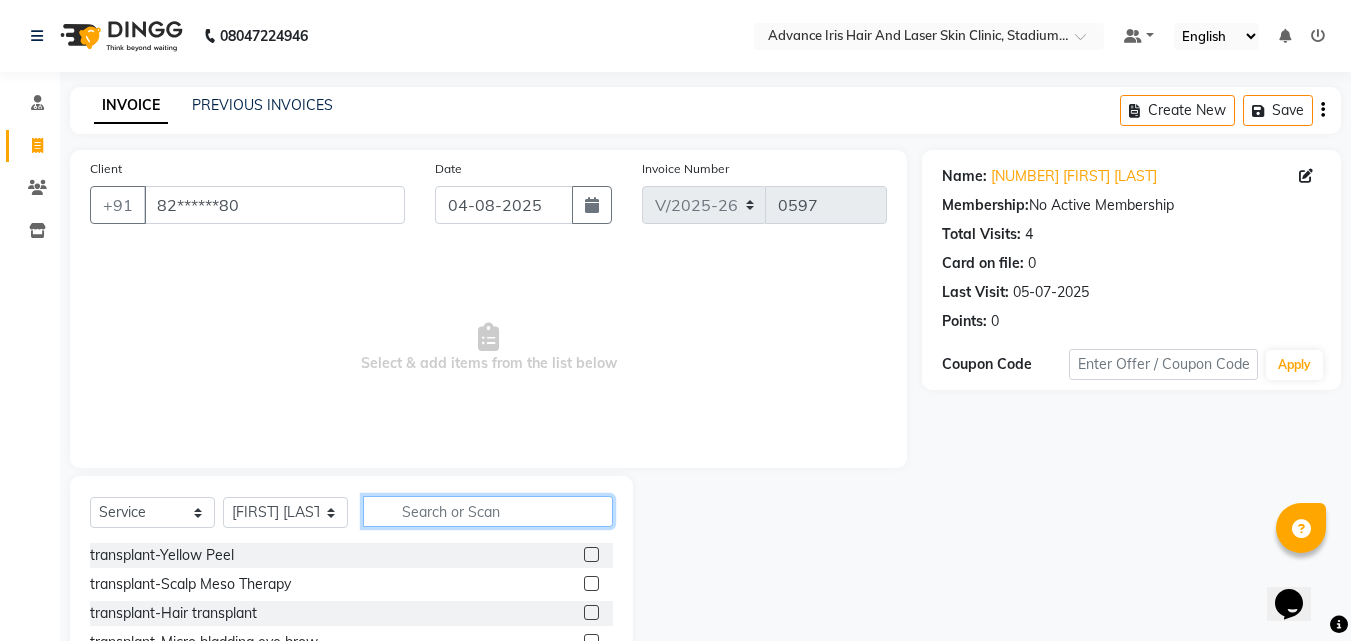 click 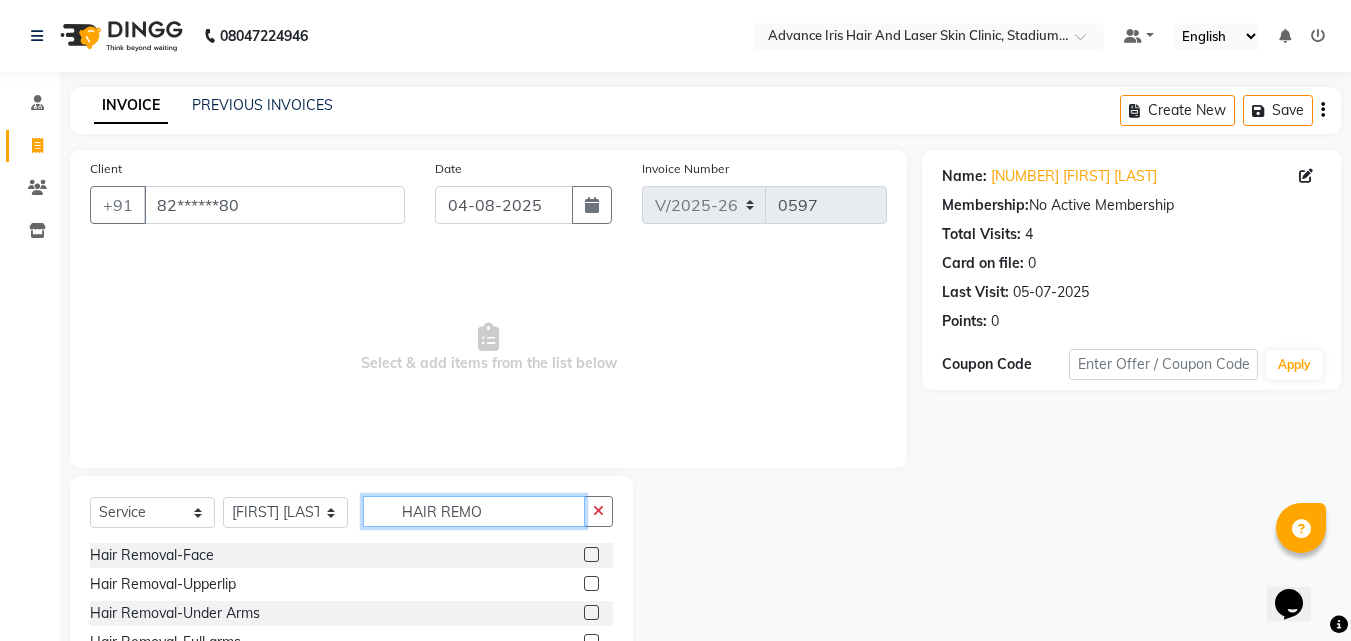 type on "HAIR REMO" 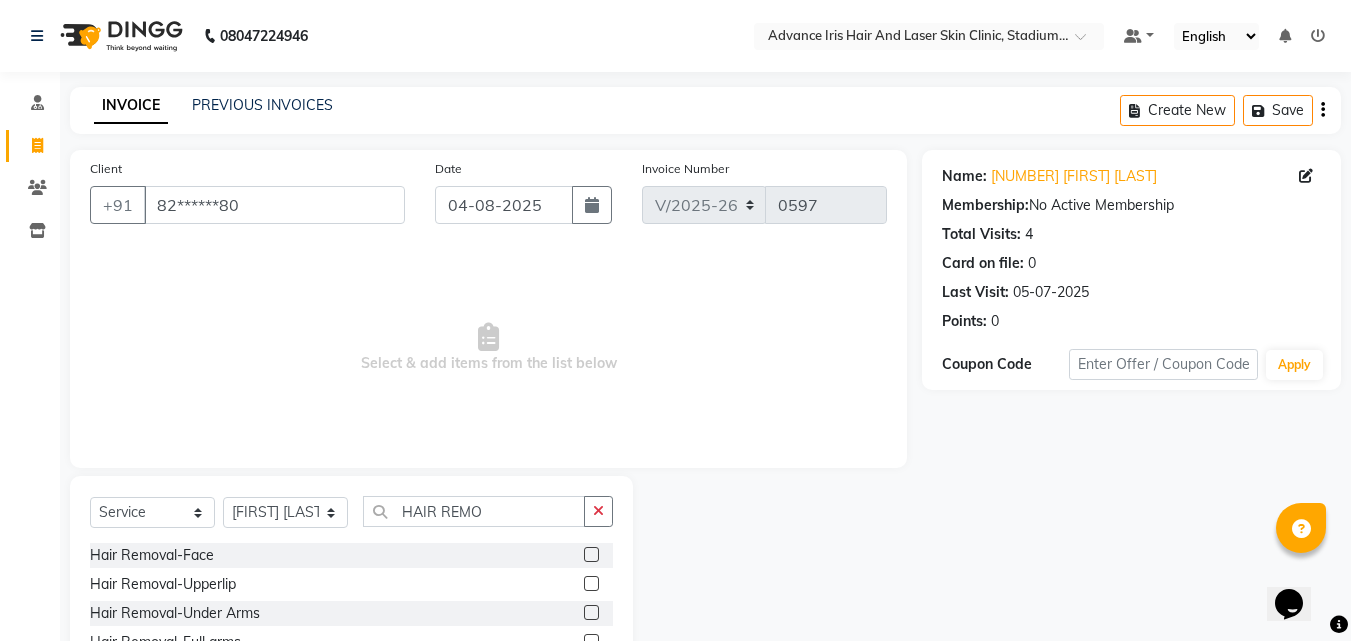 click 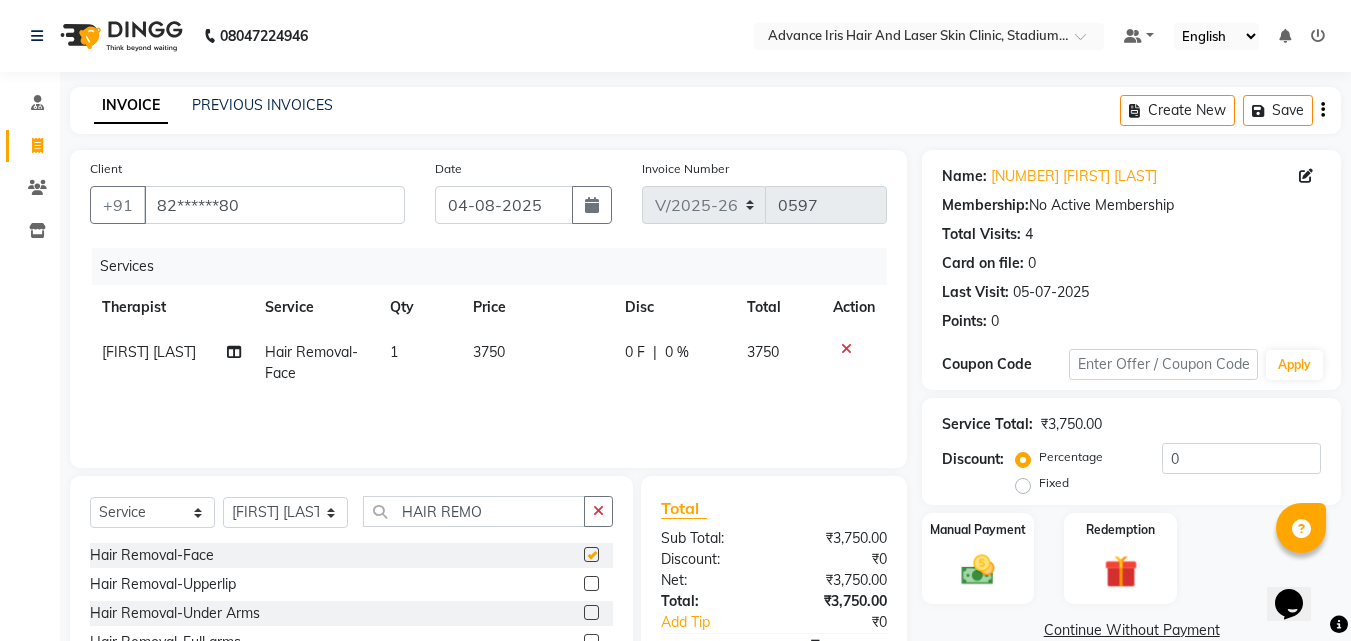 checkbox on "false" 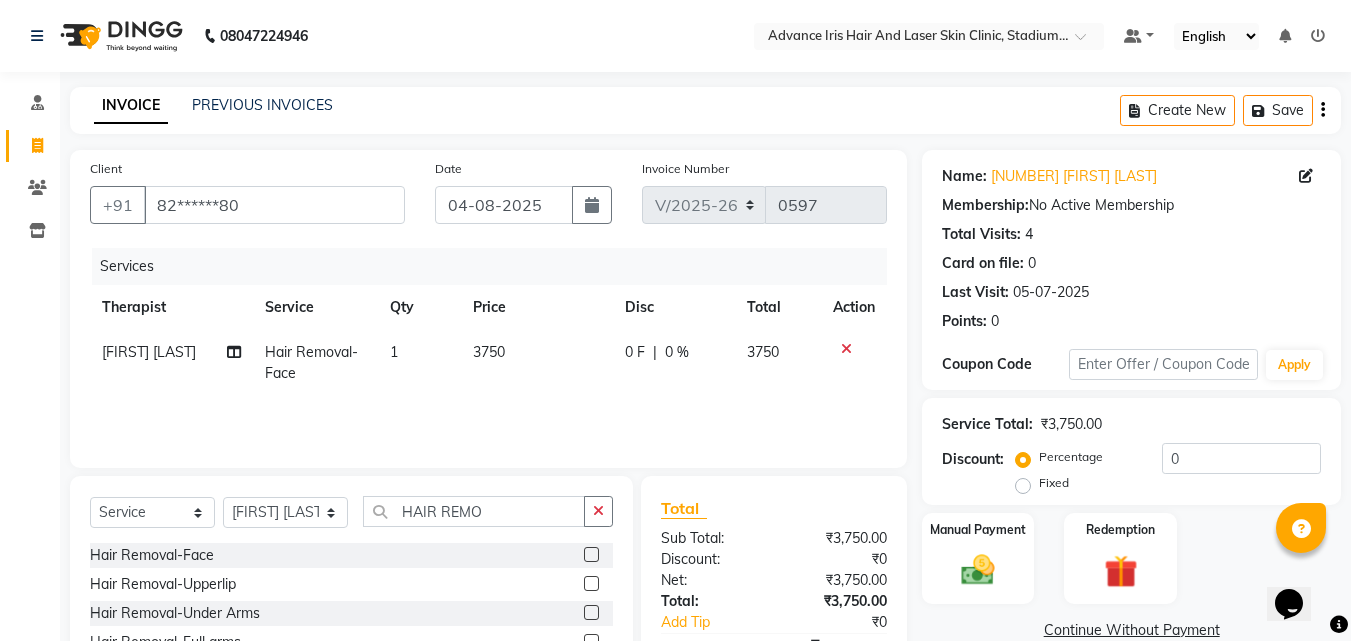 click on "3750" 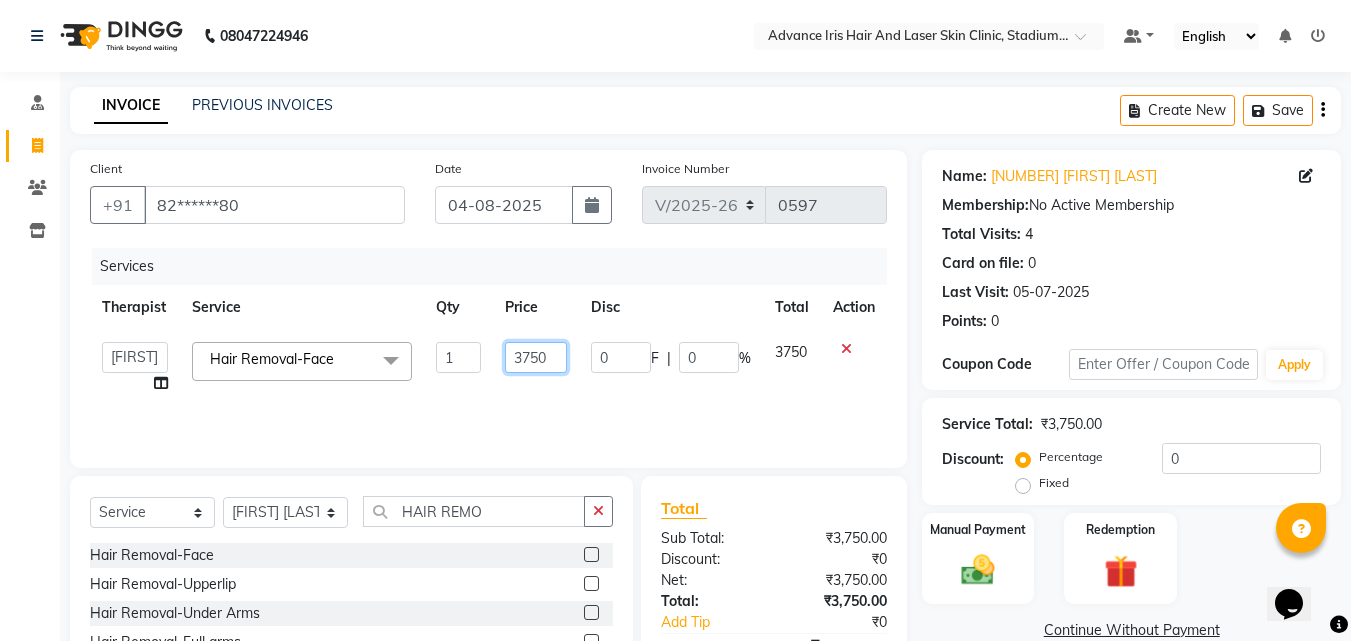 click on "3750" 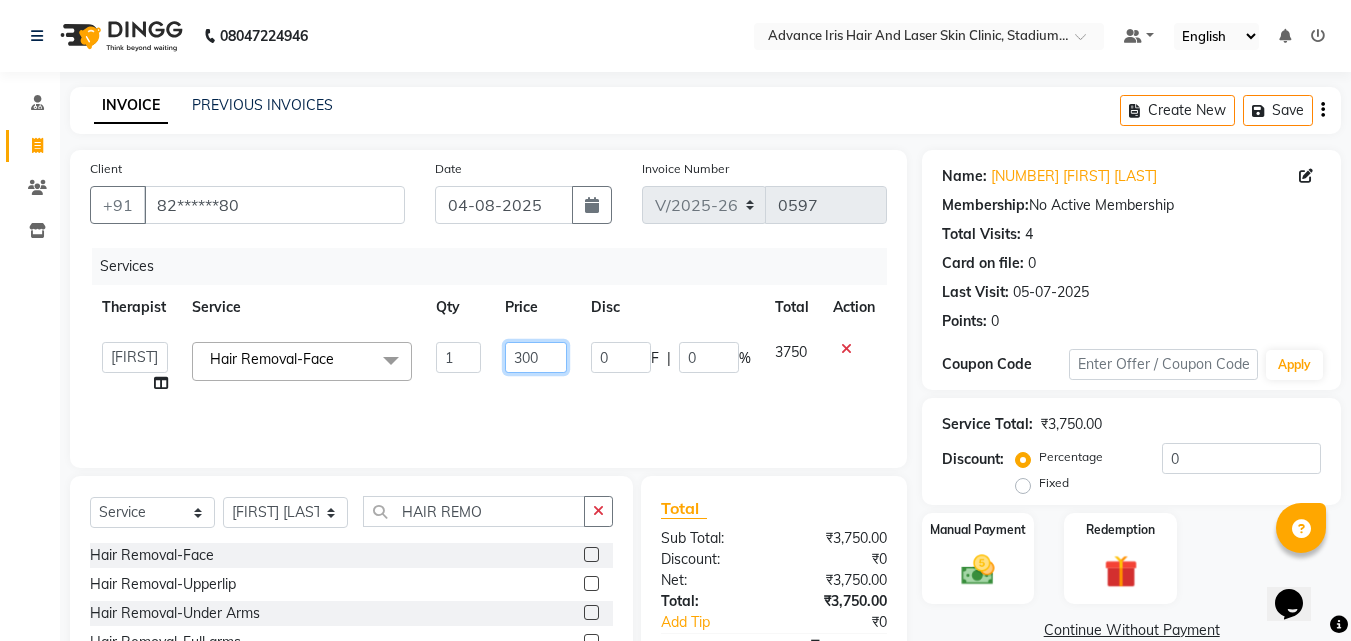 type on "3000" 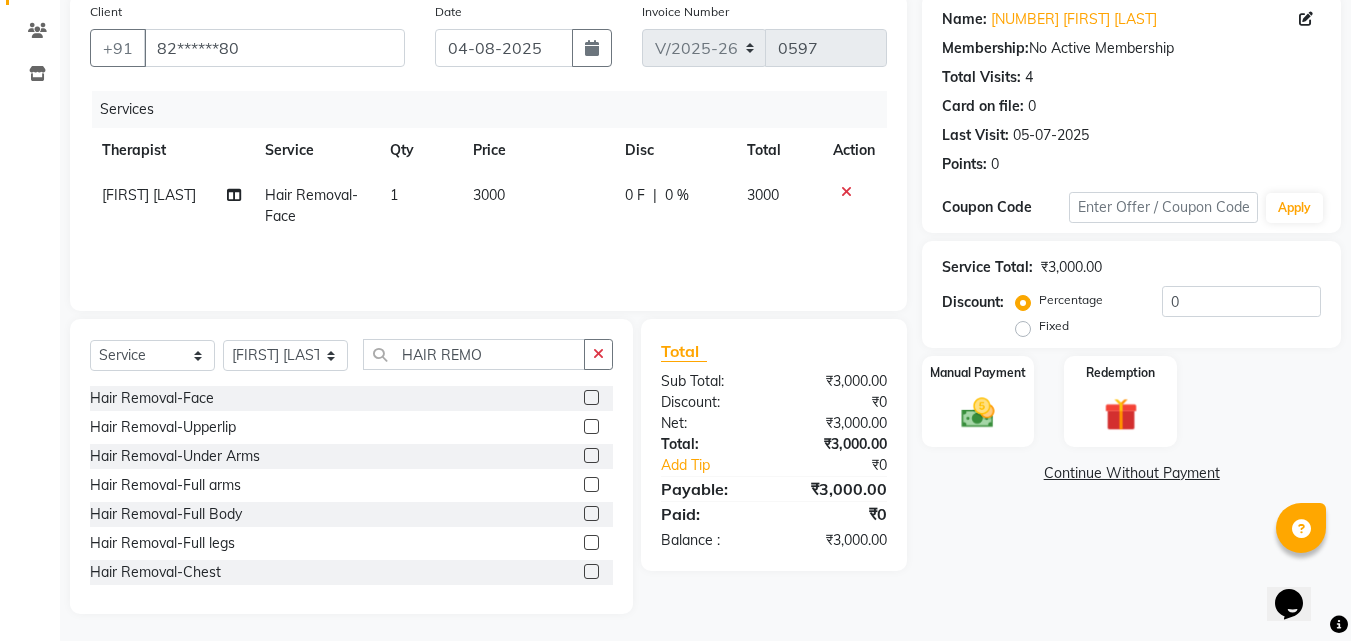 scroll, scrollTop: 160, scrollLeft: 0, axis: vertical 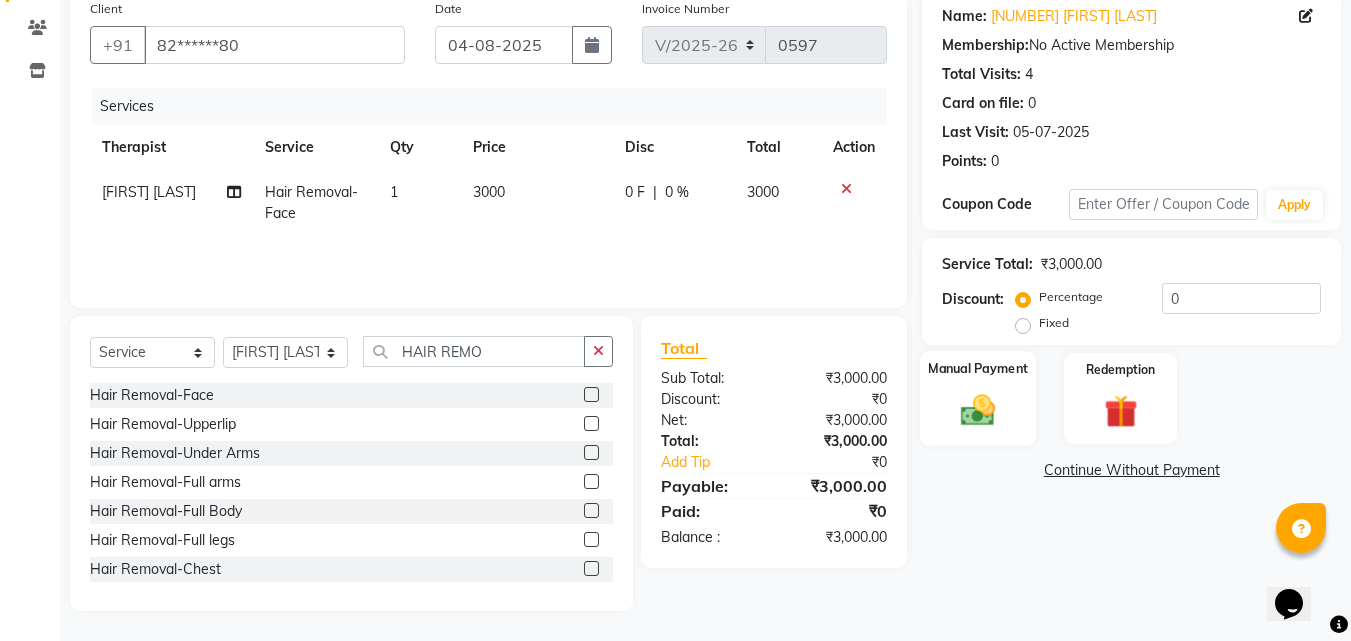 click 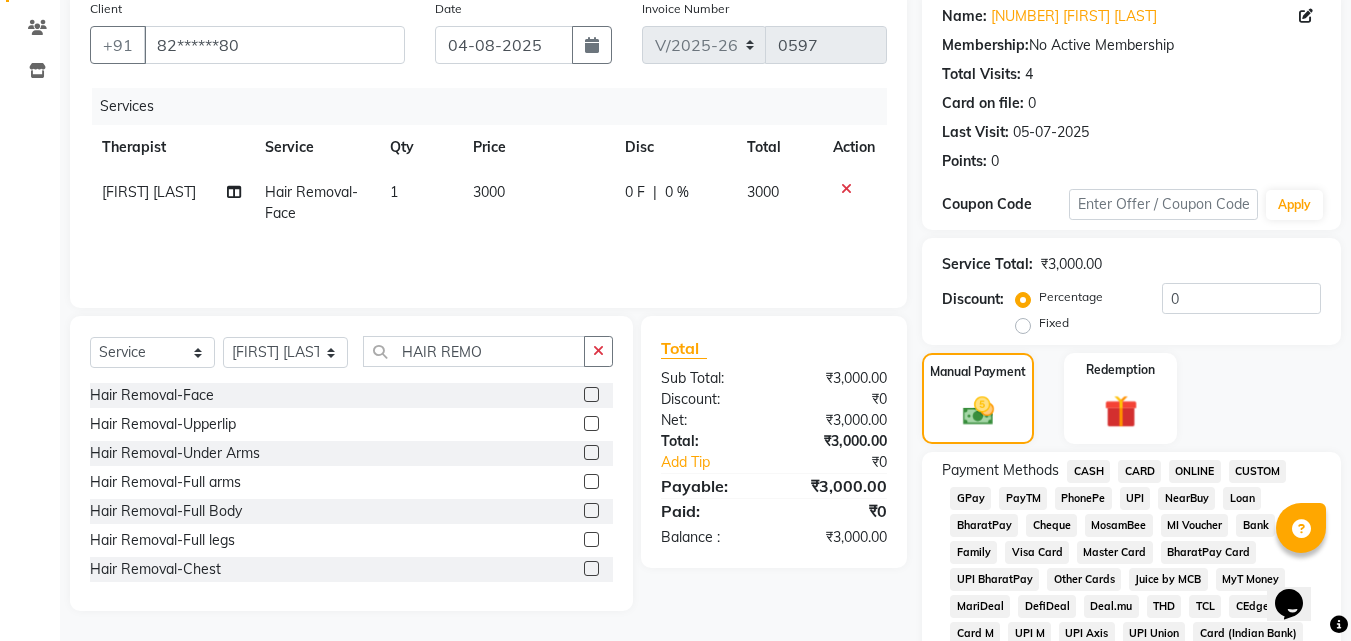 click on "CASH" 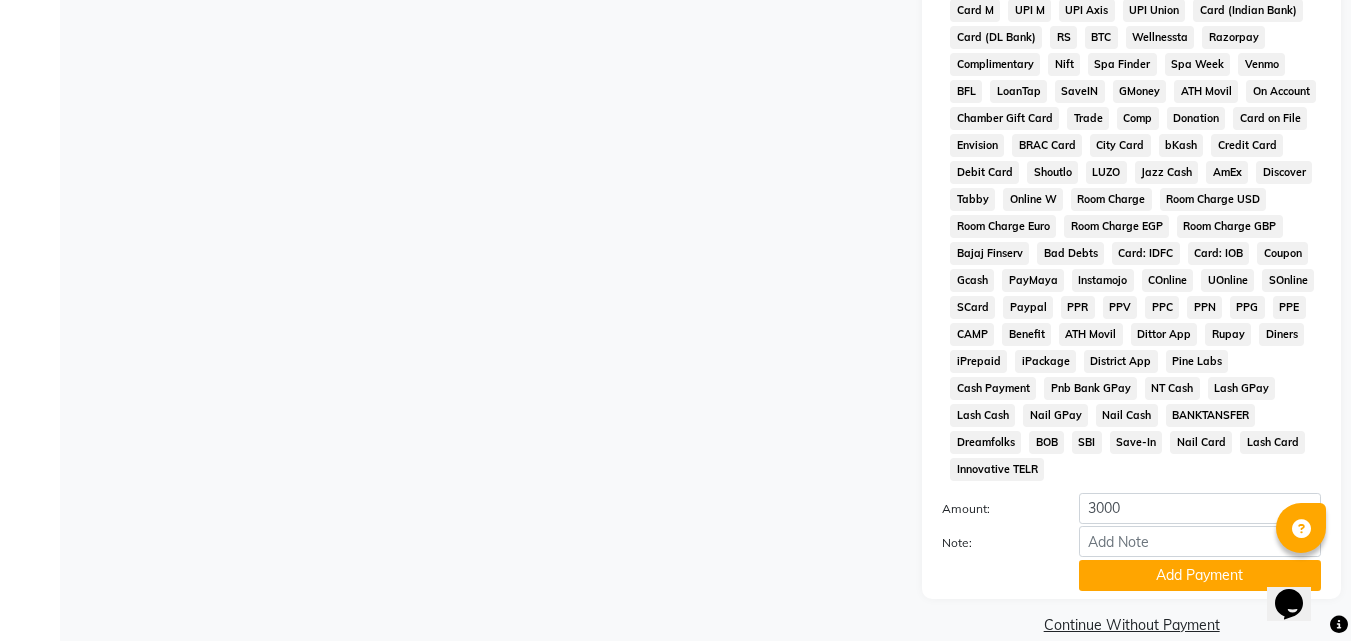scroll, scrollTop: 785, scrollLeft: 0, axis: vertical 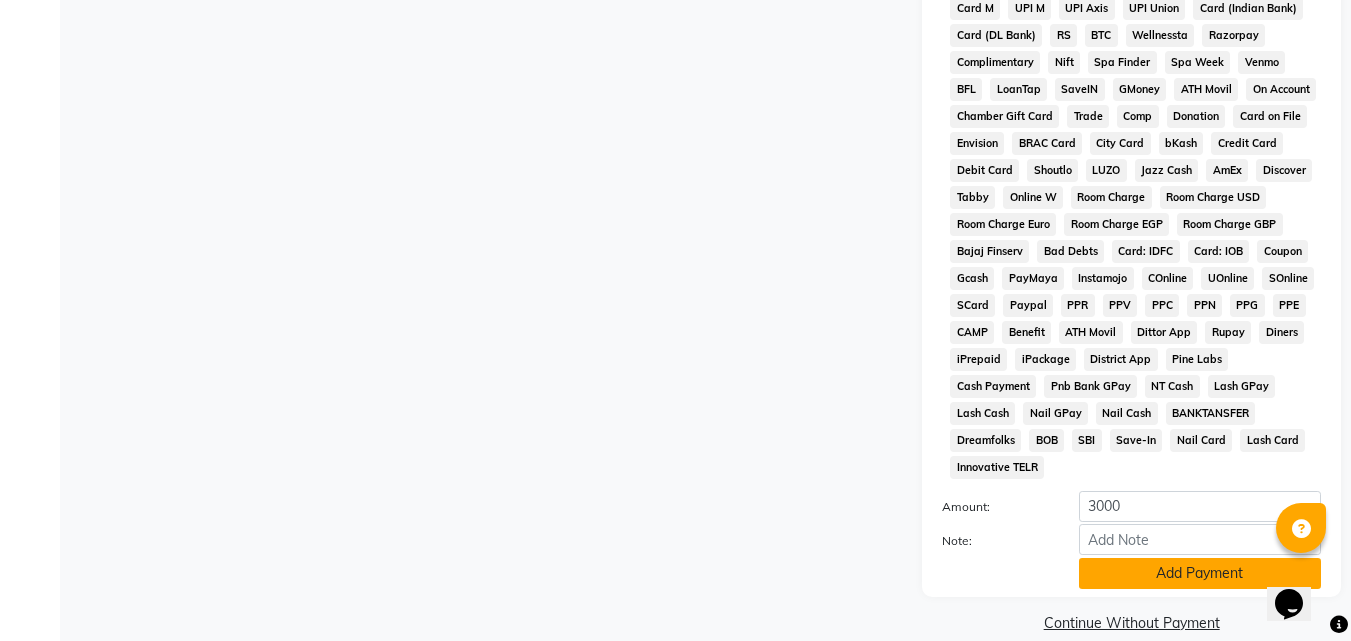 click on "Add Payment" 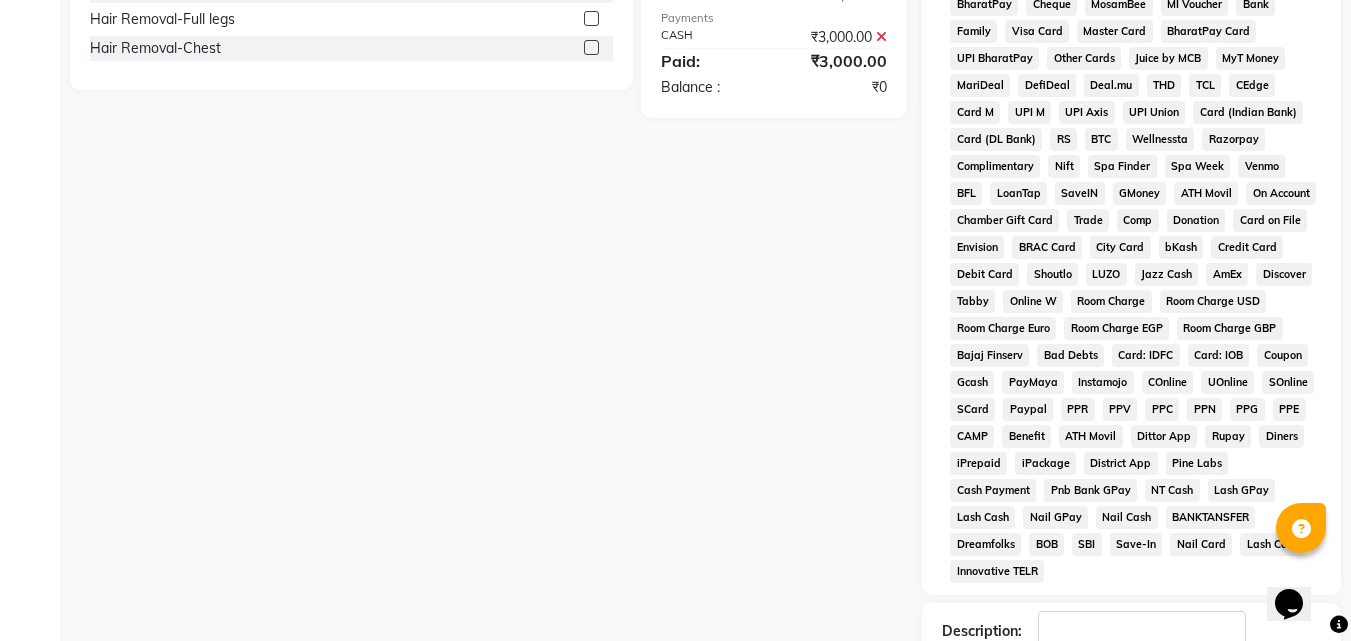 scroll, scrollTop: 792, scrollLeft: 0, axis: vertical 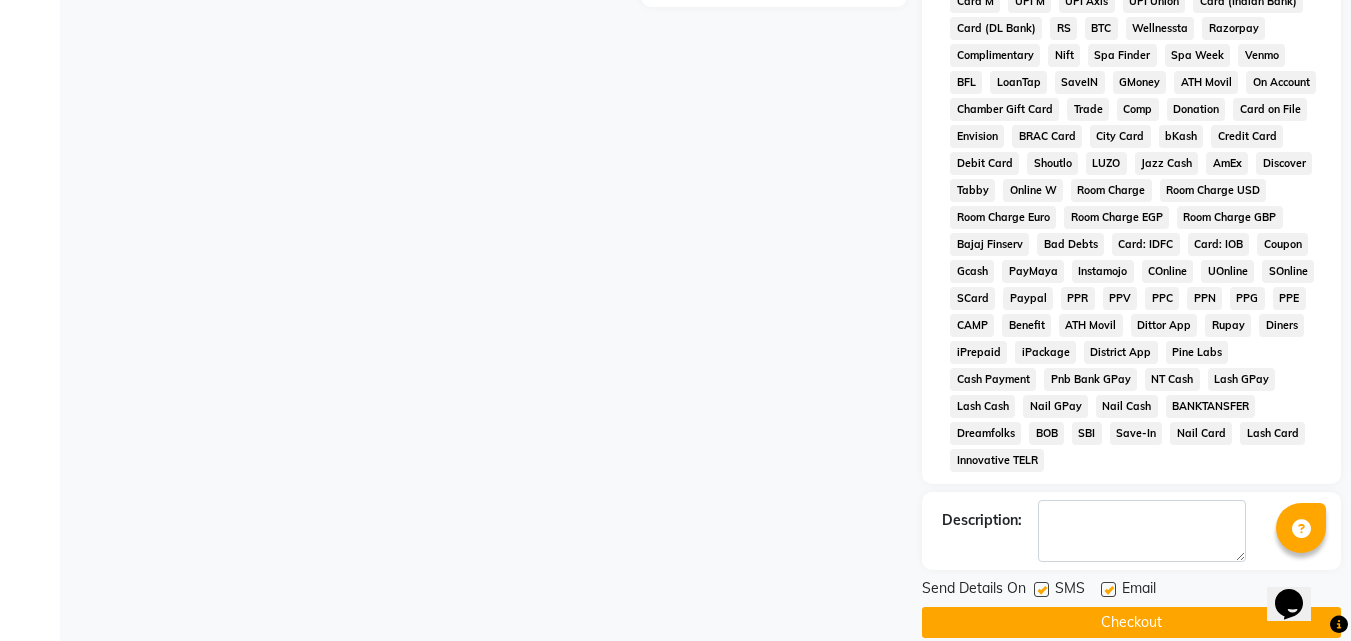 click on "Checkout" 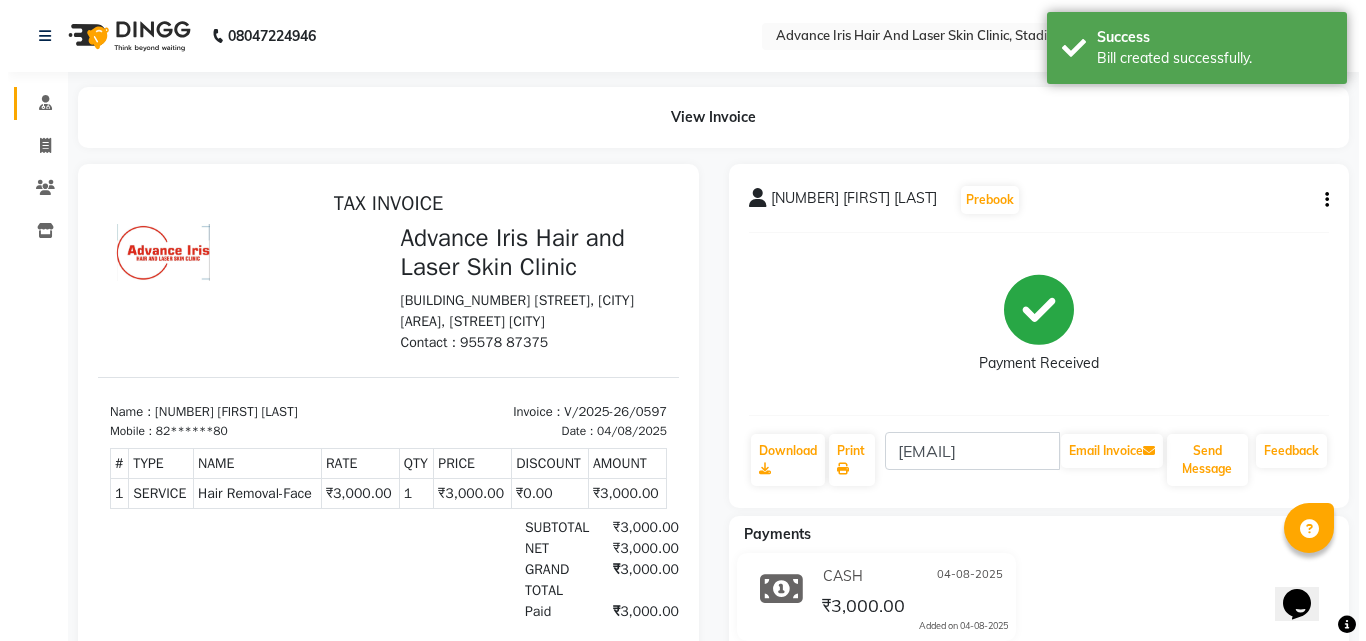 scroll, scrollTop: 0, scrollLeft: 0, axis: both 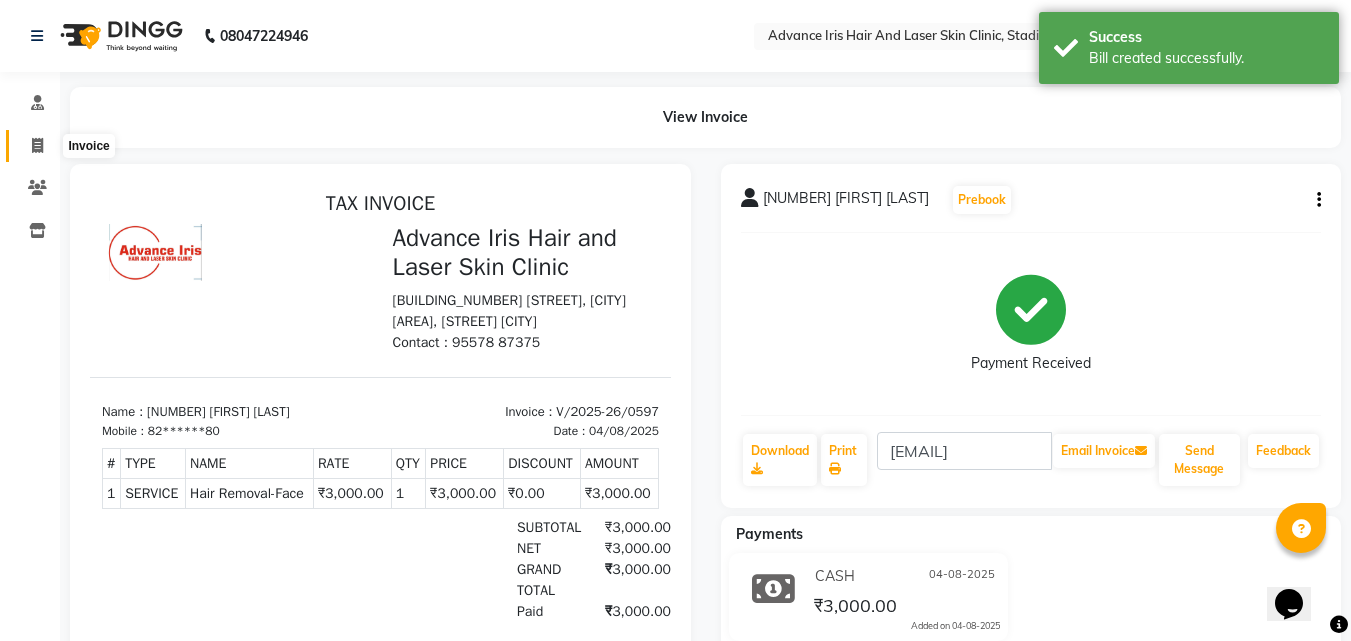 click 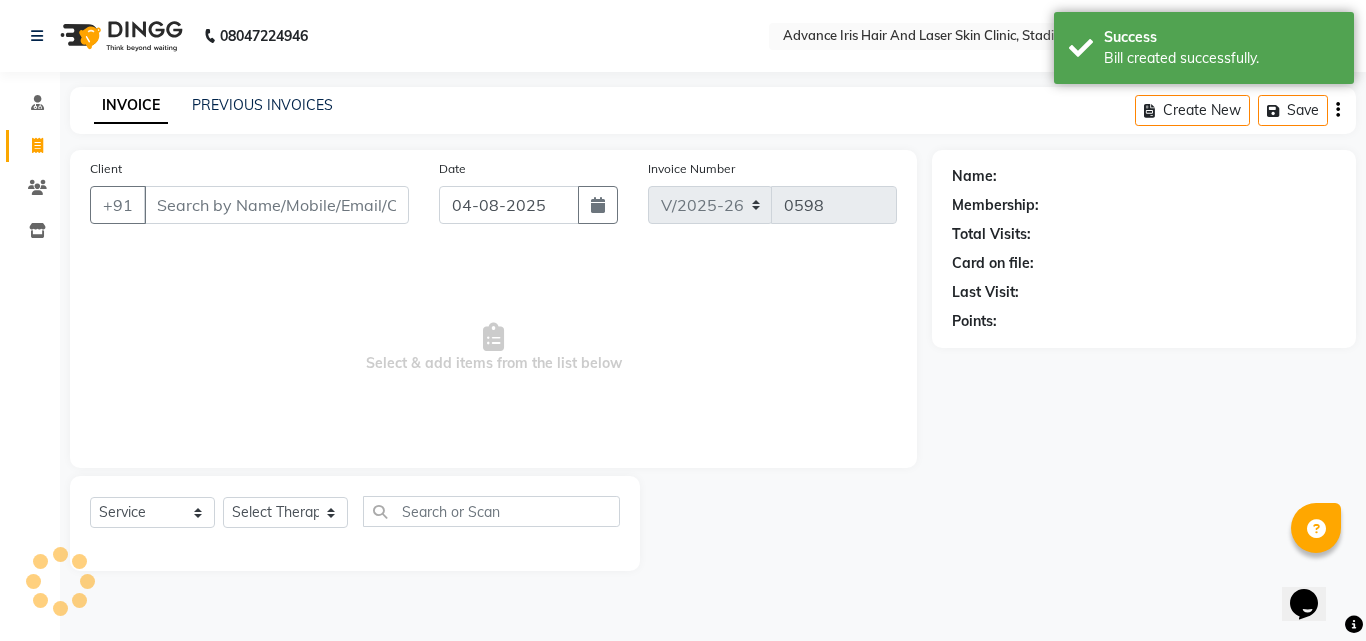 click on "Client" at bounding box center (276, 205) 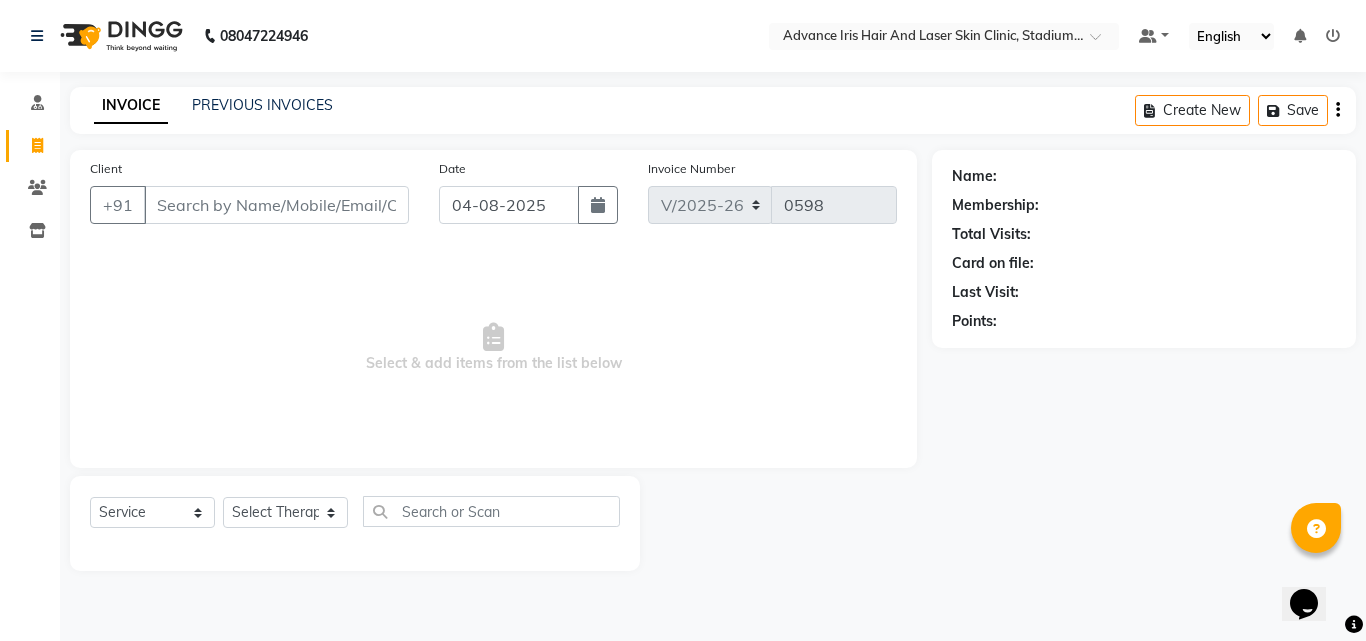 click on "Client" at bounding box center (276, 205) 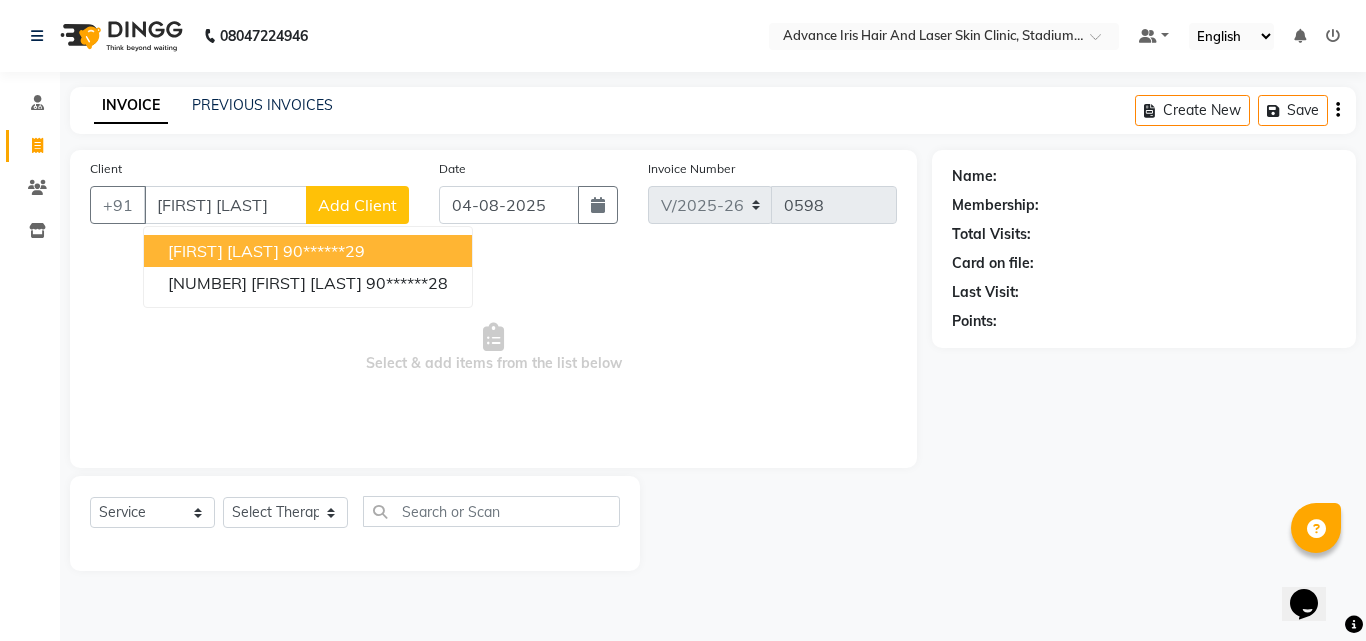 scroll, scrollTop: 0, scrollLeft: 6, axis: horizontal 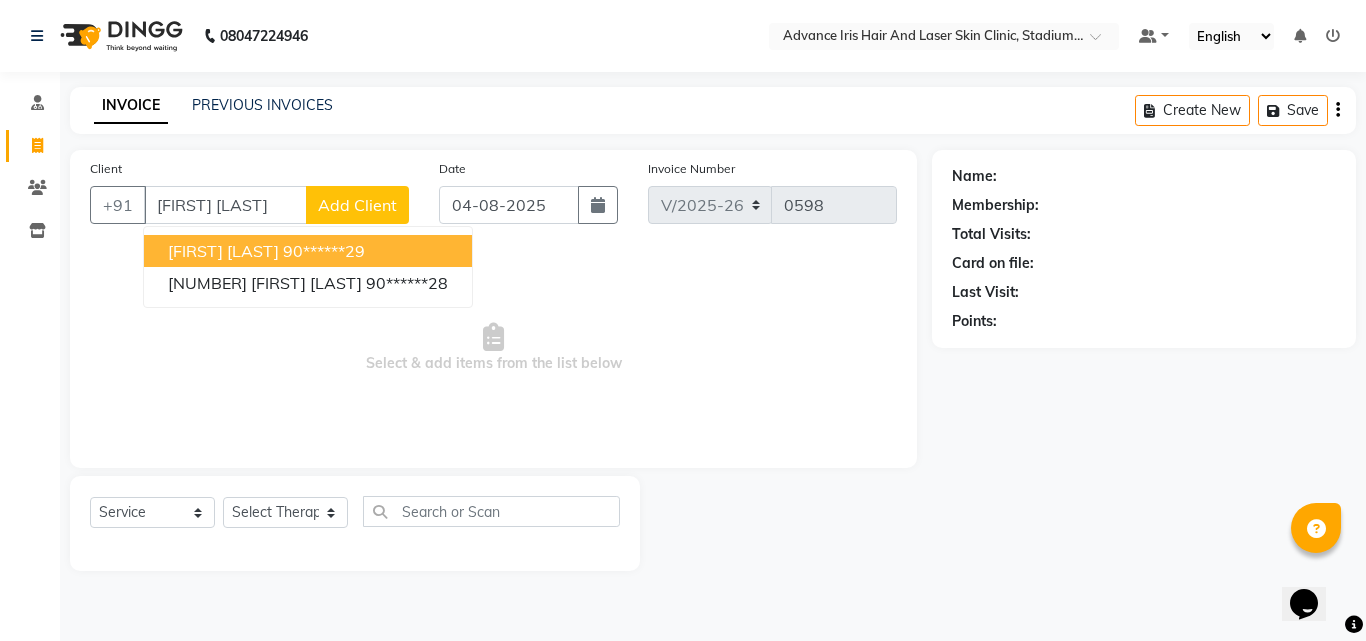 click on "[FIRST] [LAST]" at bounding box center (225, 205) 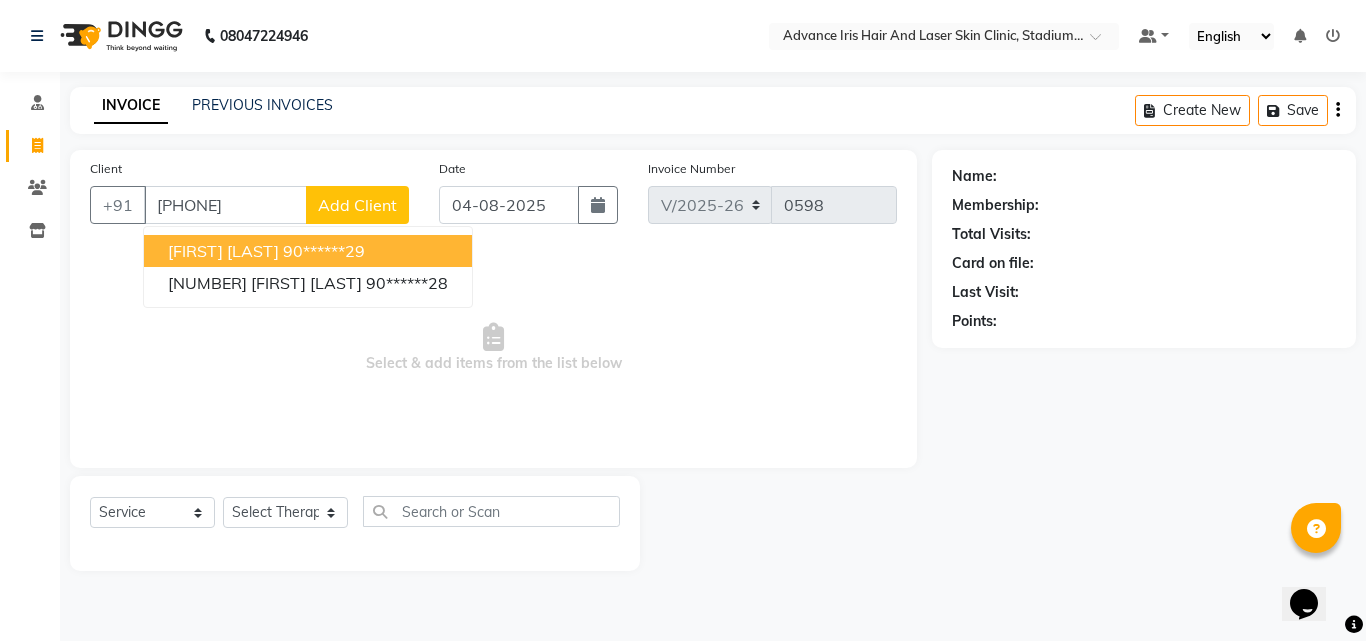 scroll, scrollTop: 0, scrollLeft: 0, axis: both 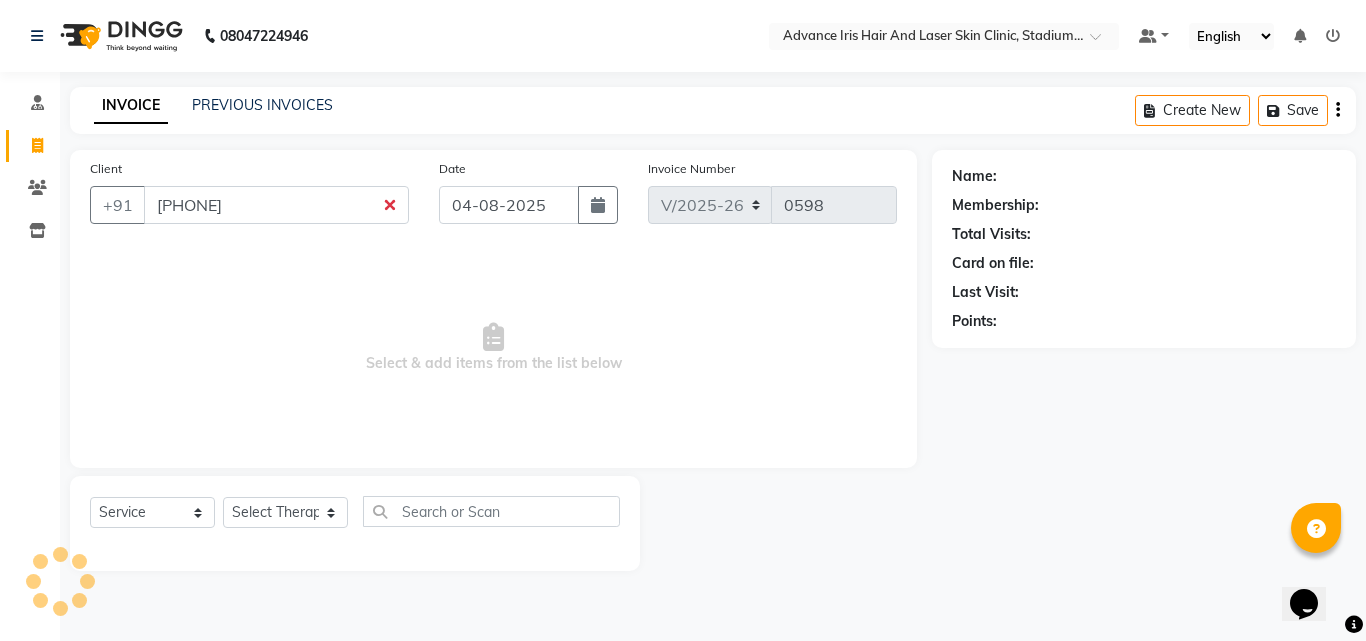 type on "[PHONE]" 